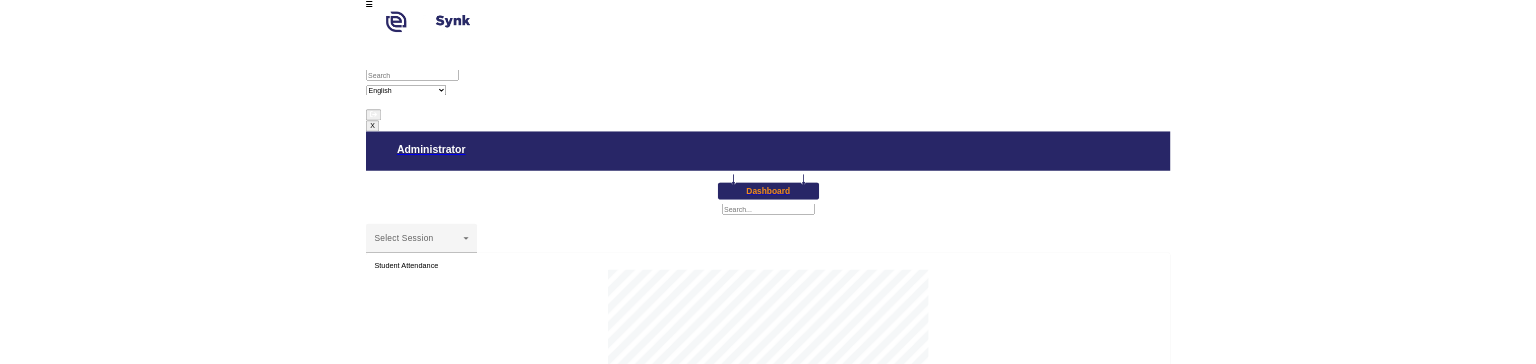 scroll, scrollTop: 0, scrollLeft: 0, axis: both 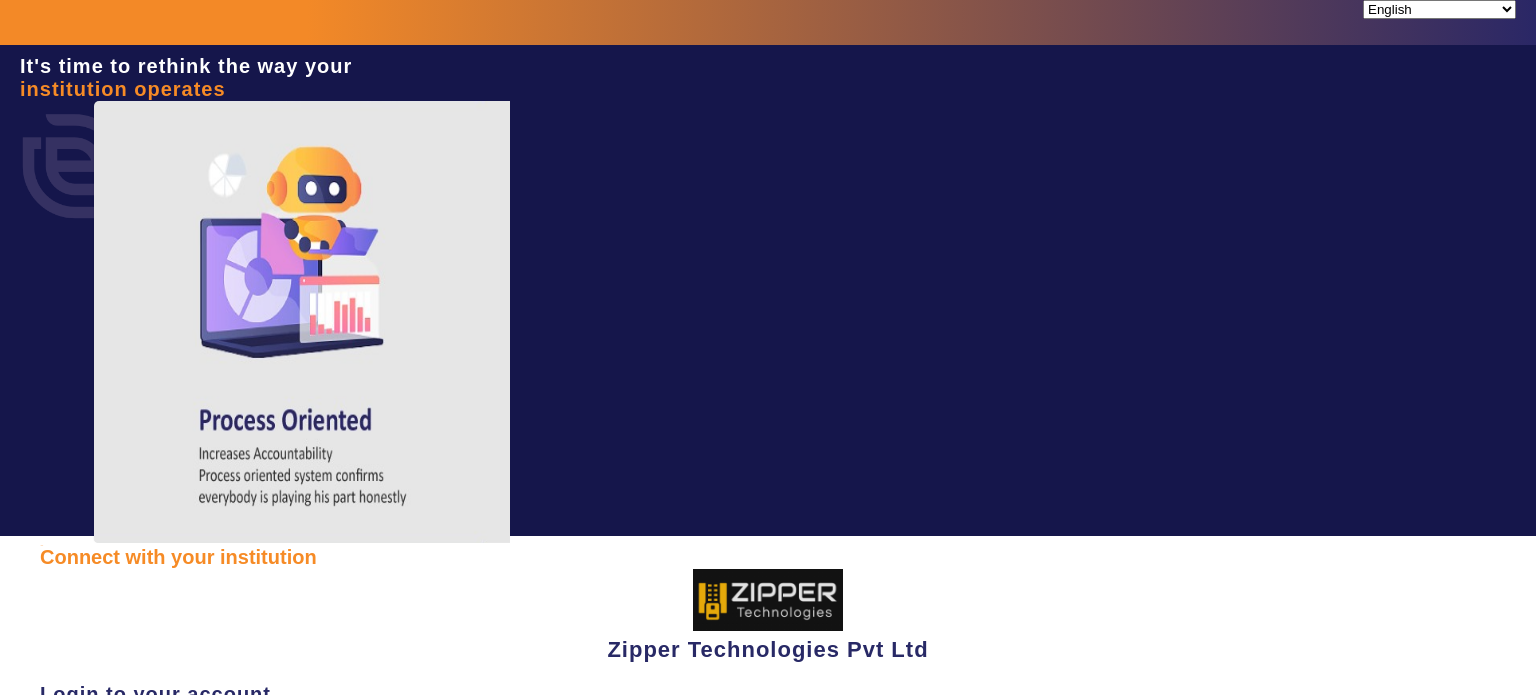 click at bounding box center [128, 760] 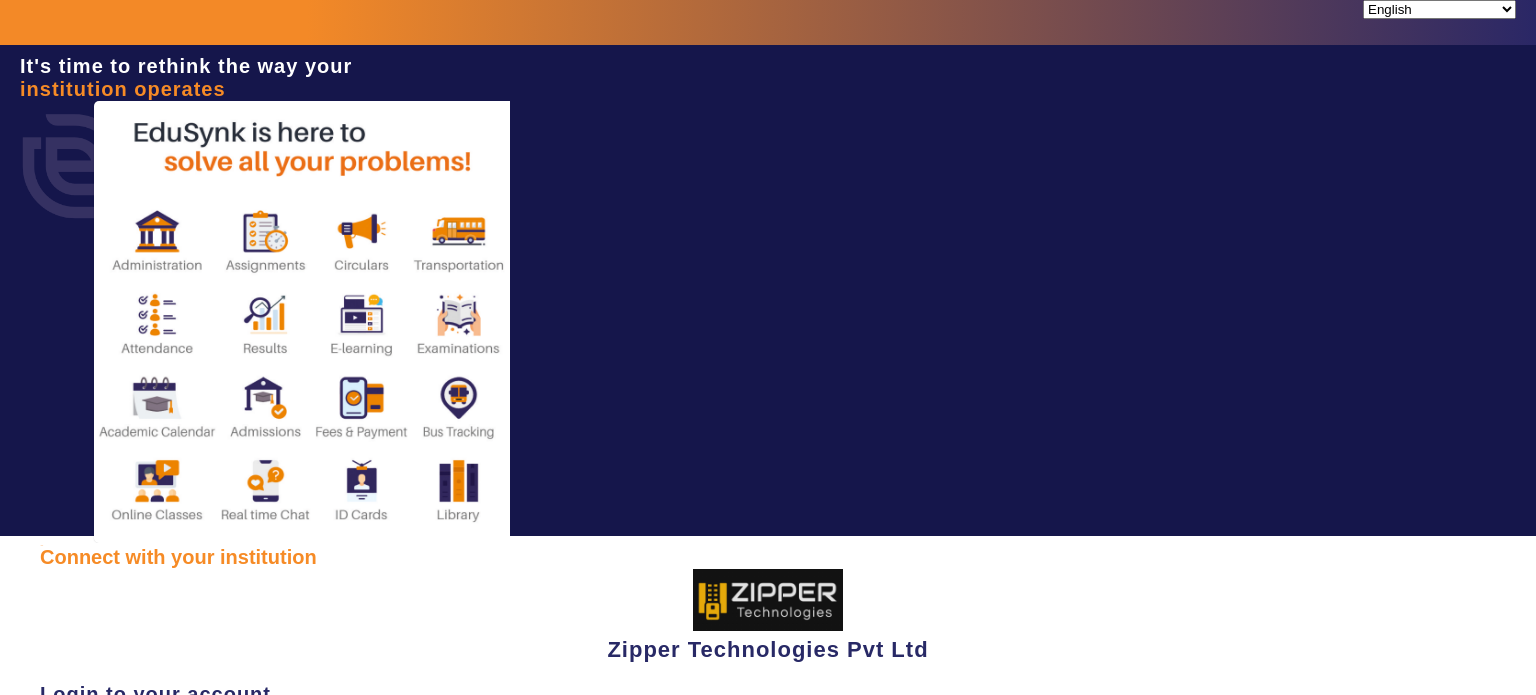 type on "1008790000" 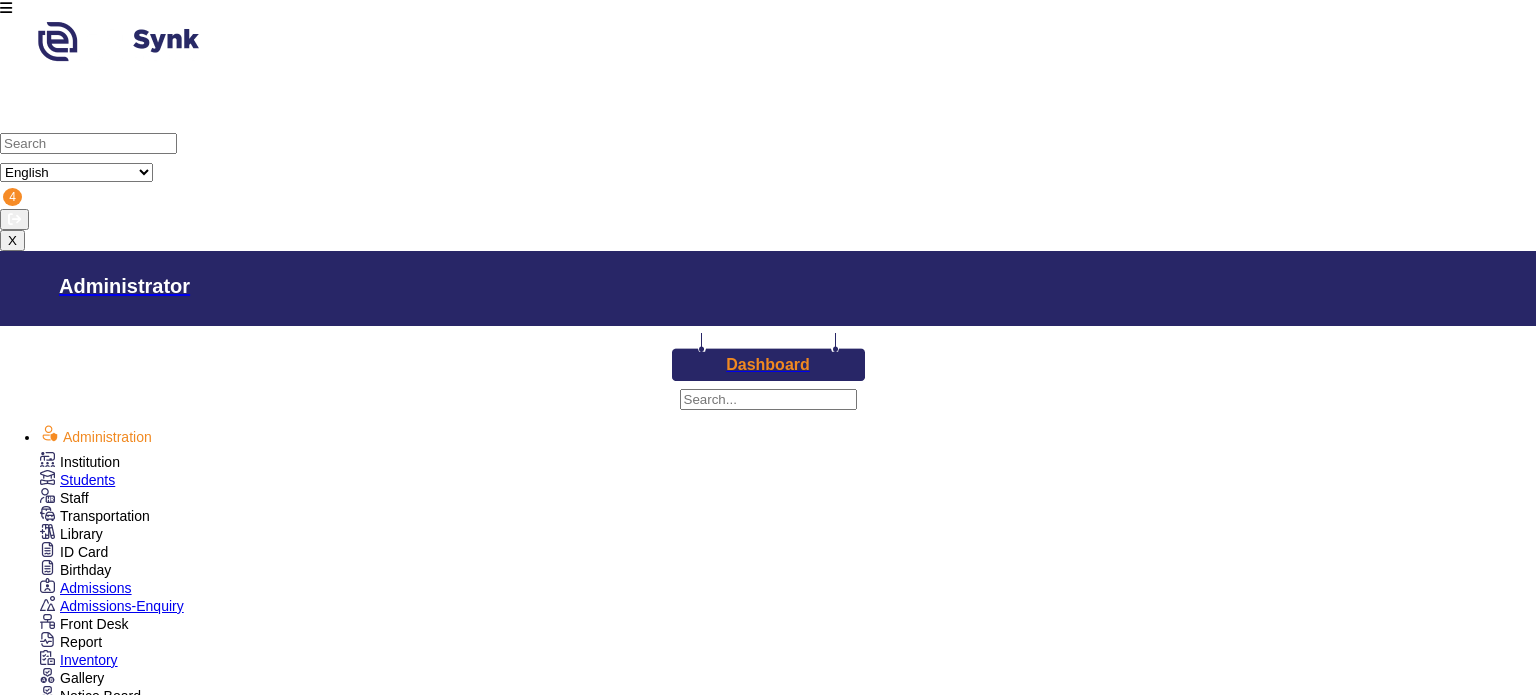 click on "Library" at bounding box center (80, 462) 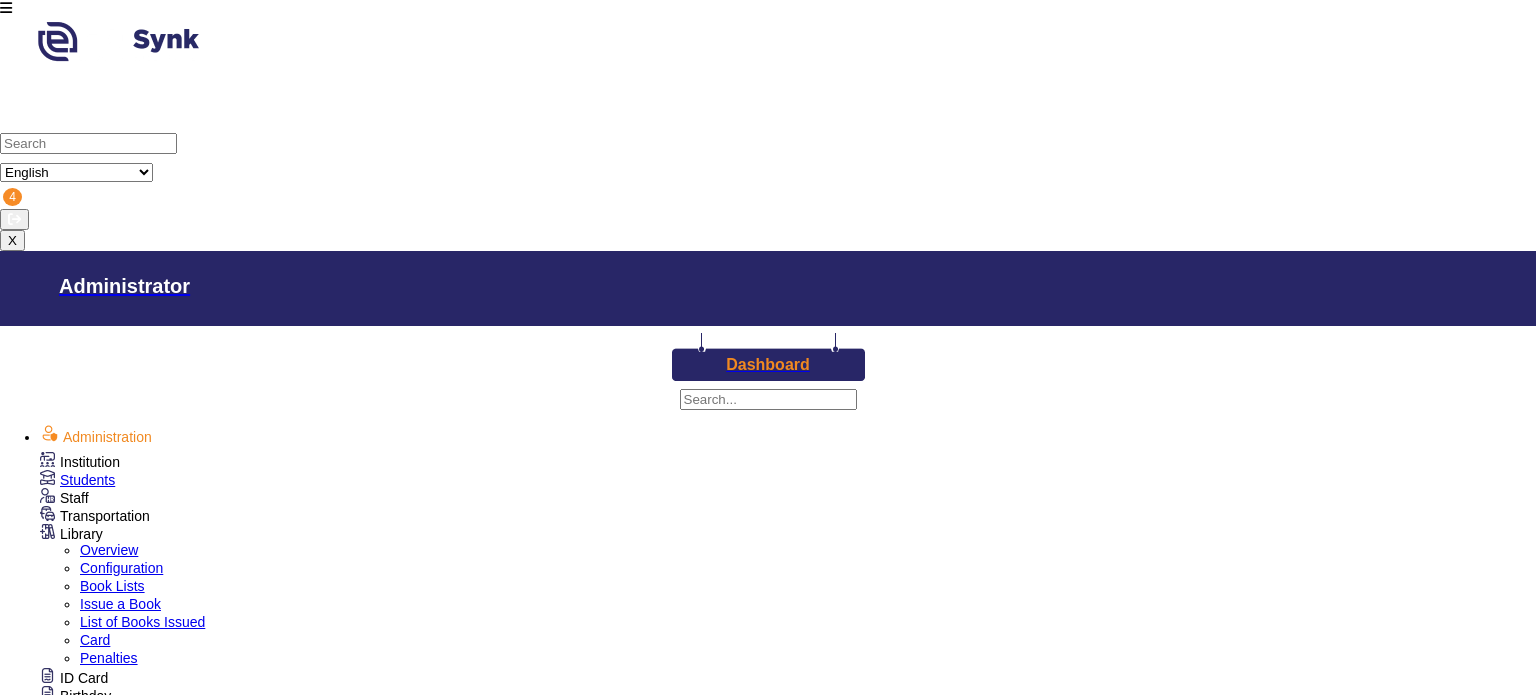 click on "Library" at bounding box center [80, 462] 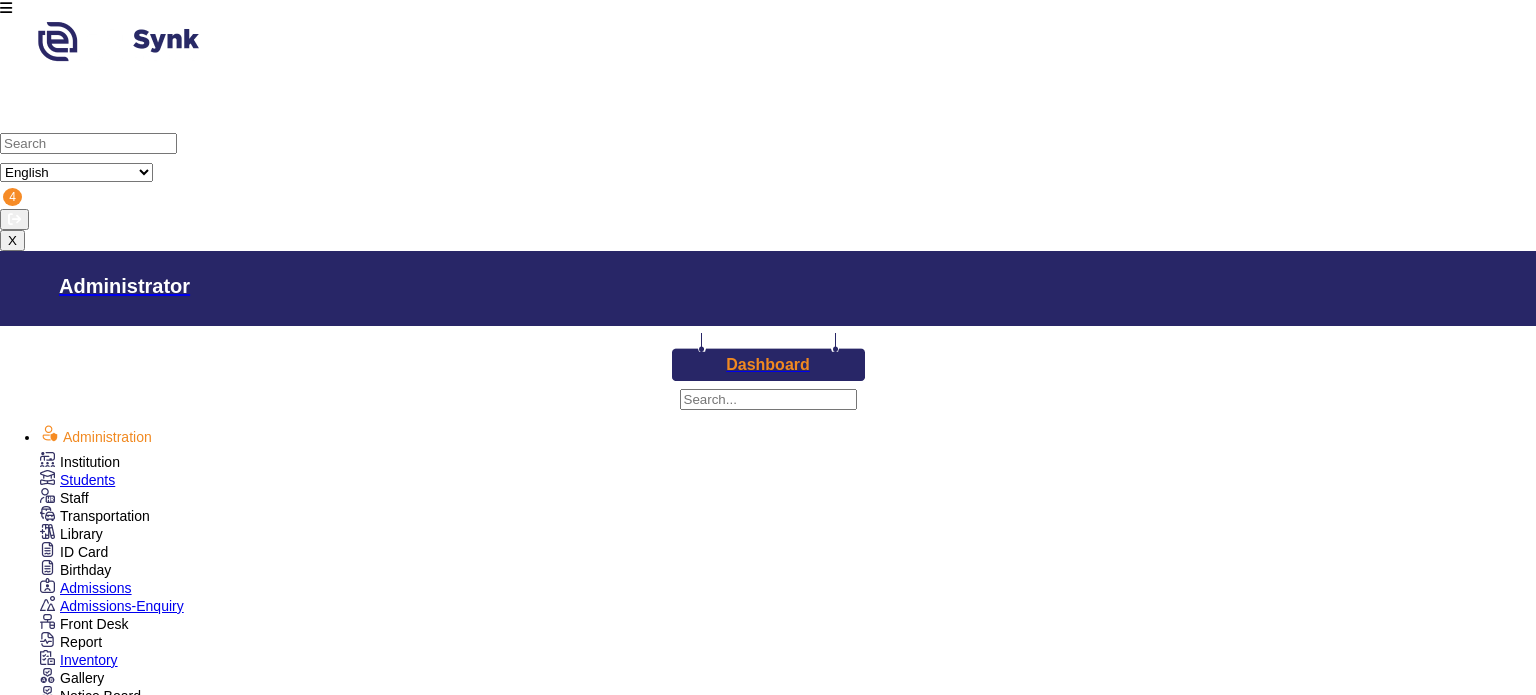 click on "Library" at bounding box center [80, 462] 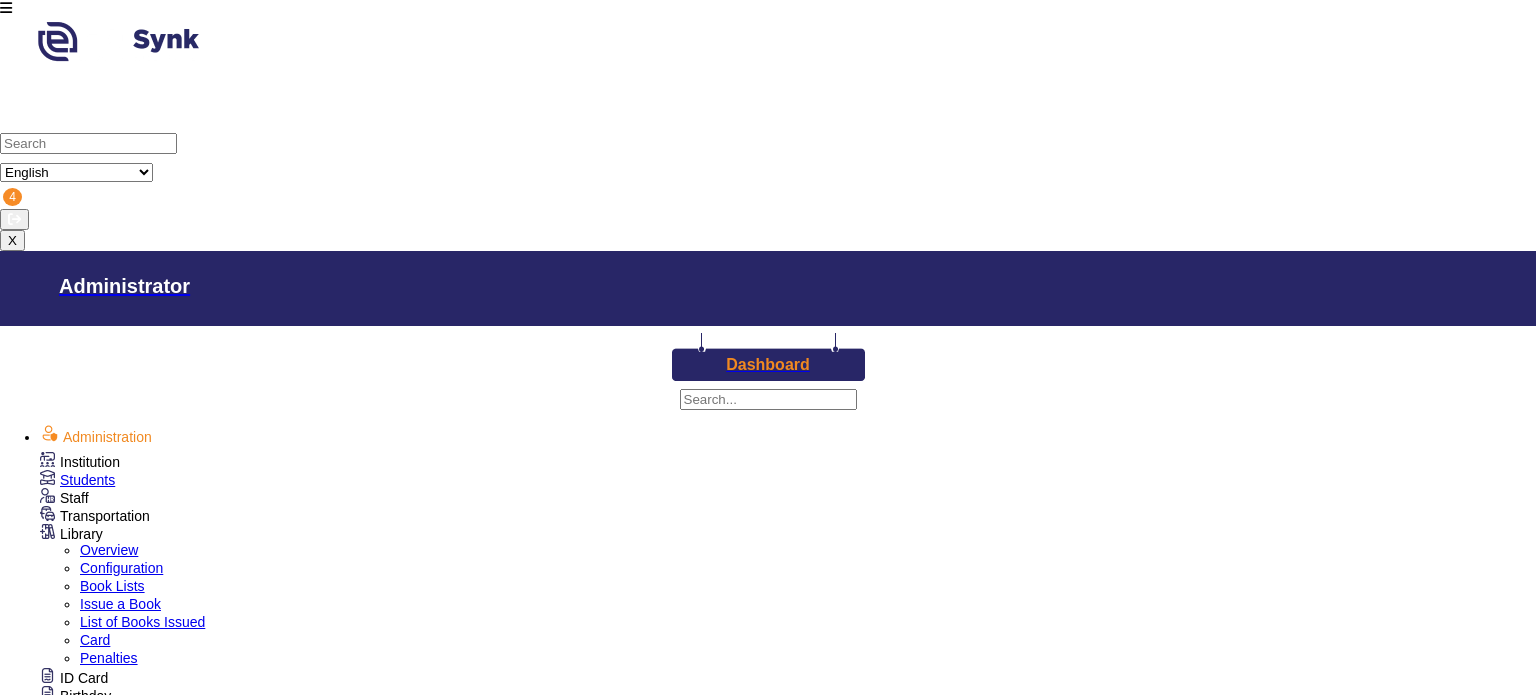 click on "Library" at bounding box center (80, 462) 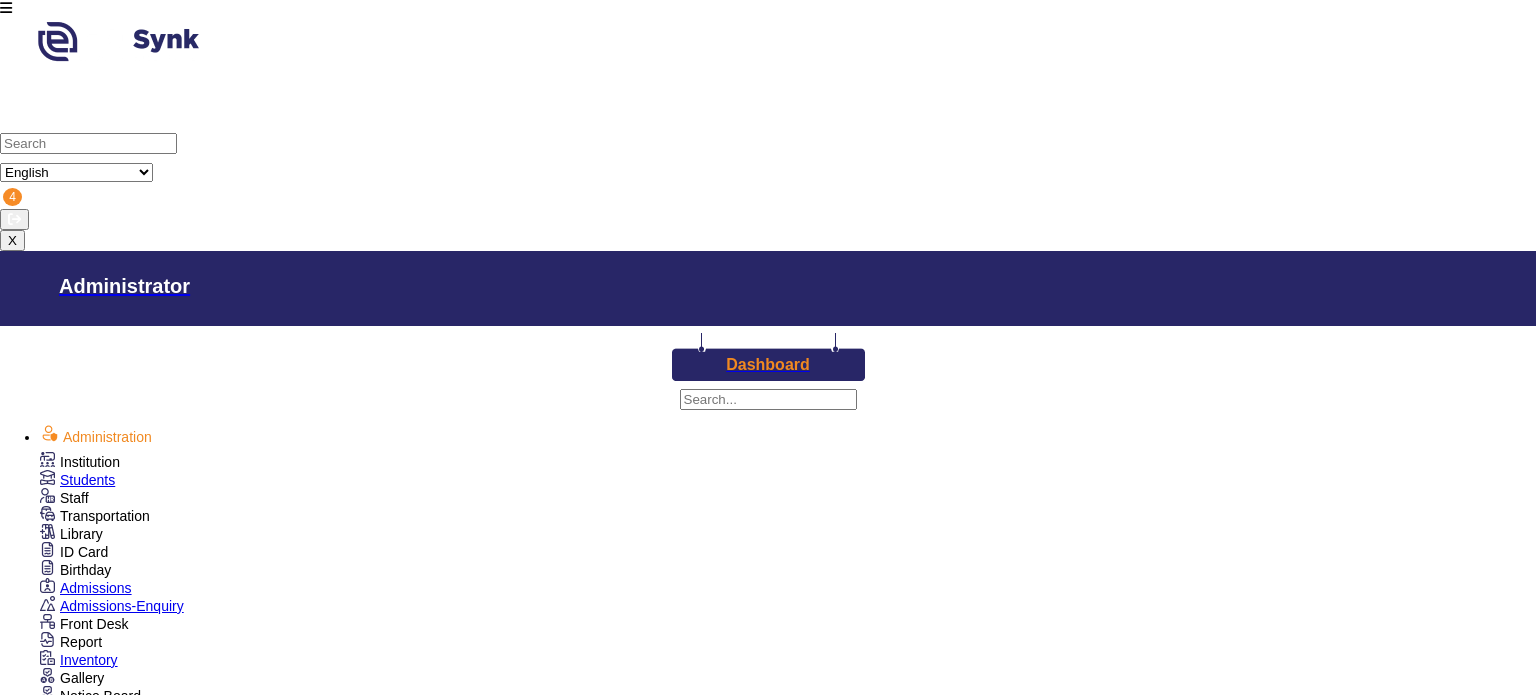click on "Library" at bounding box center (80, 462) 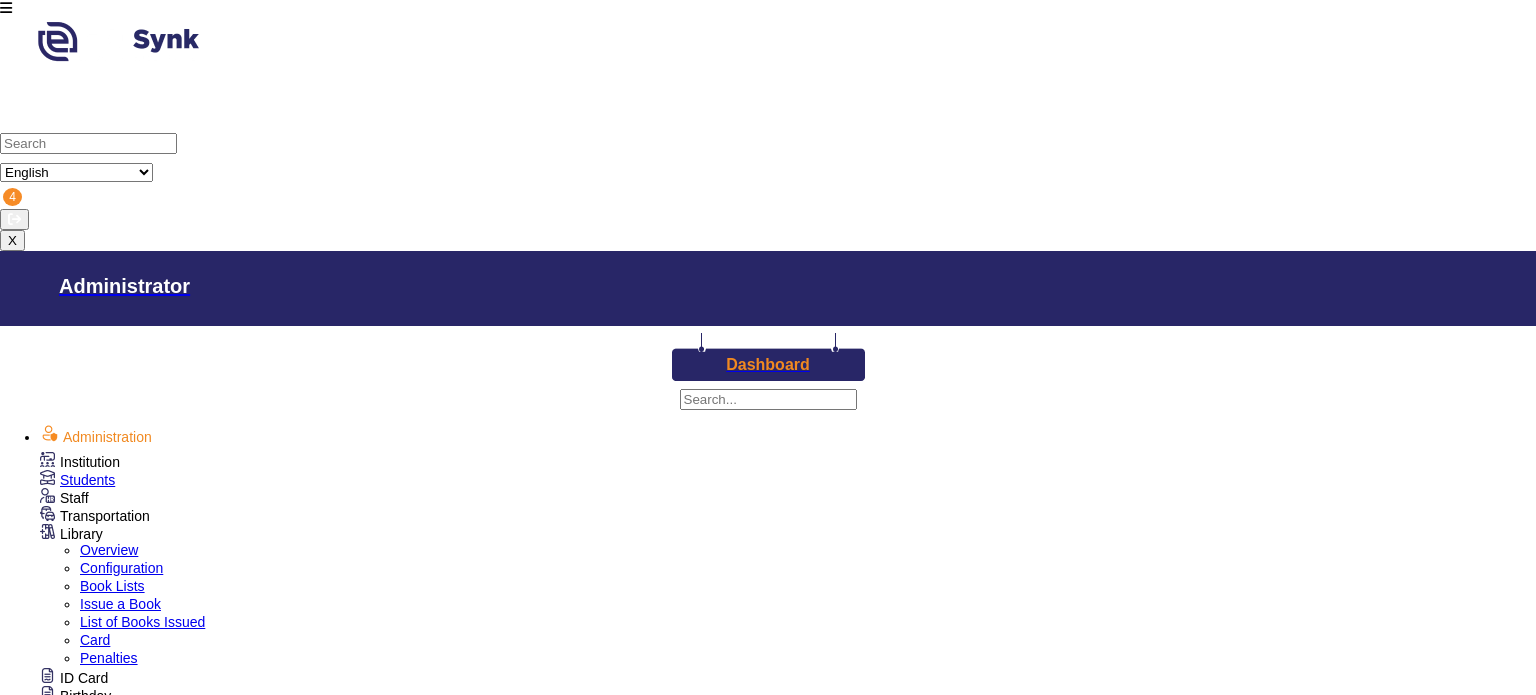 click on "Issue a Book" at bounding box center (120, 604) 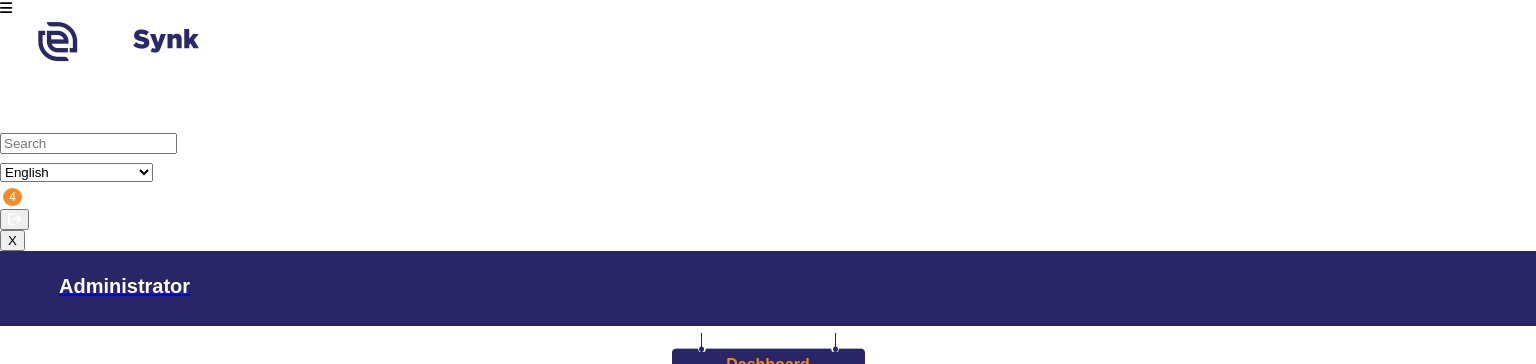 scroll, scrollTop: 0, scrollLeft: 0, axis: both 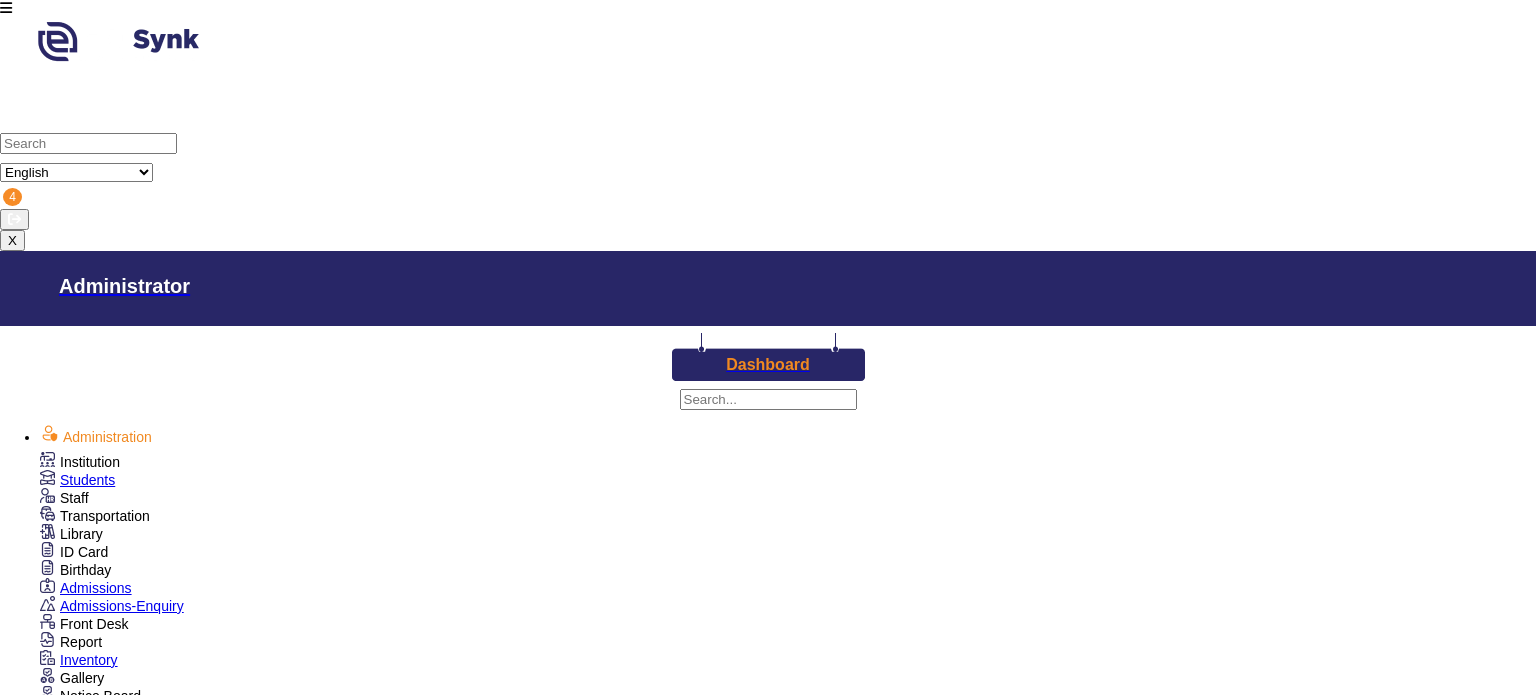 click on "Students" at bounding box center [77, 480] 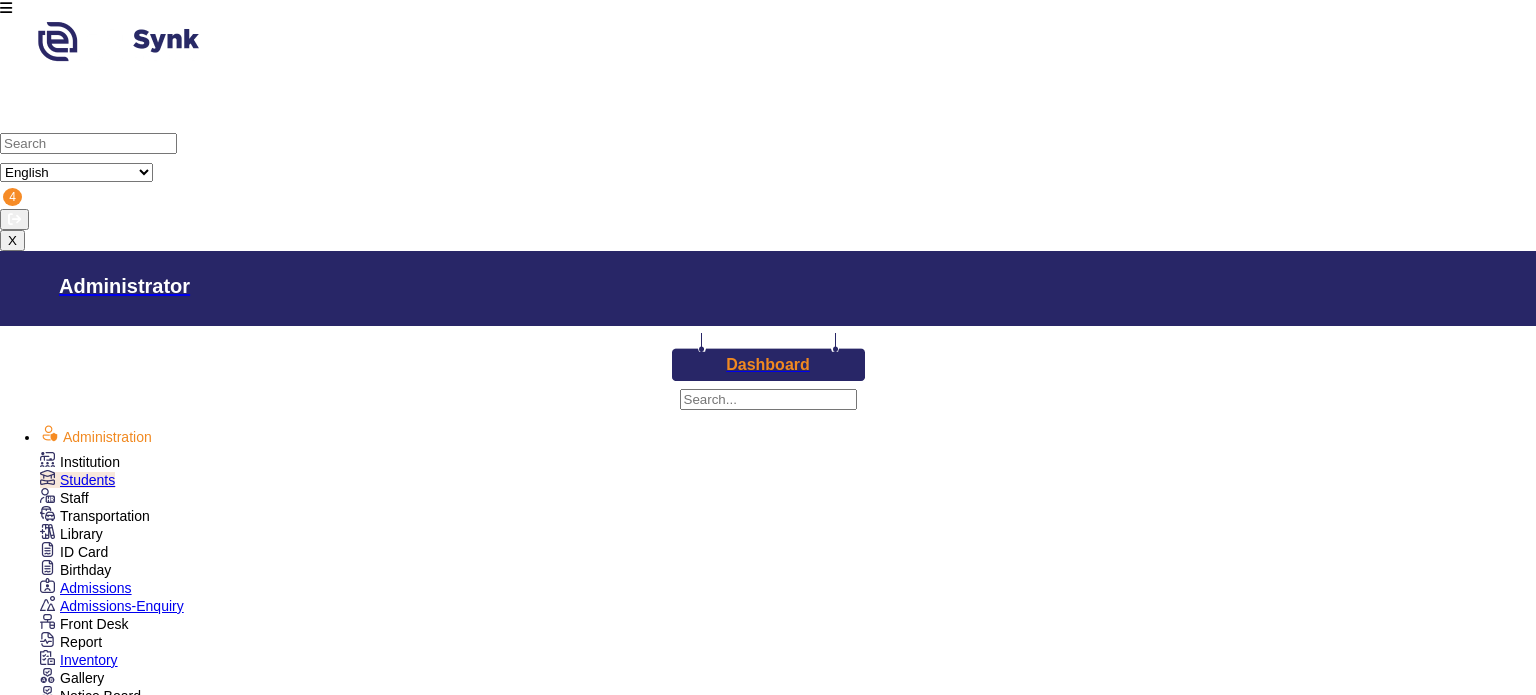 scroll, scrollTop: 482, scrollLeft: 0, axis: vertical 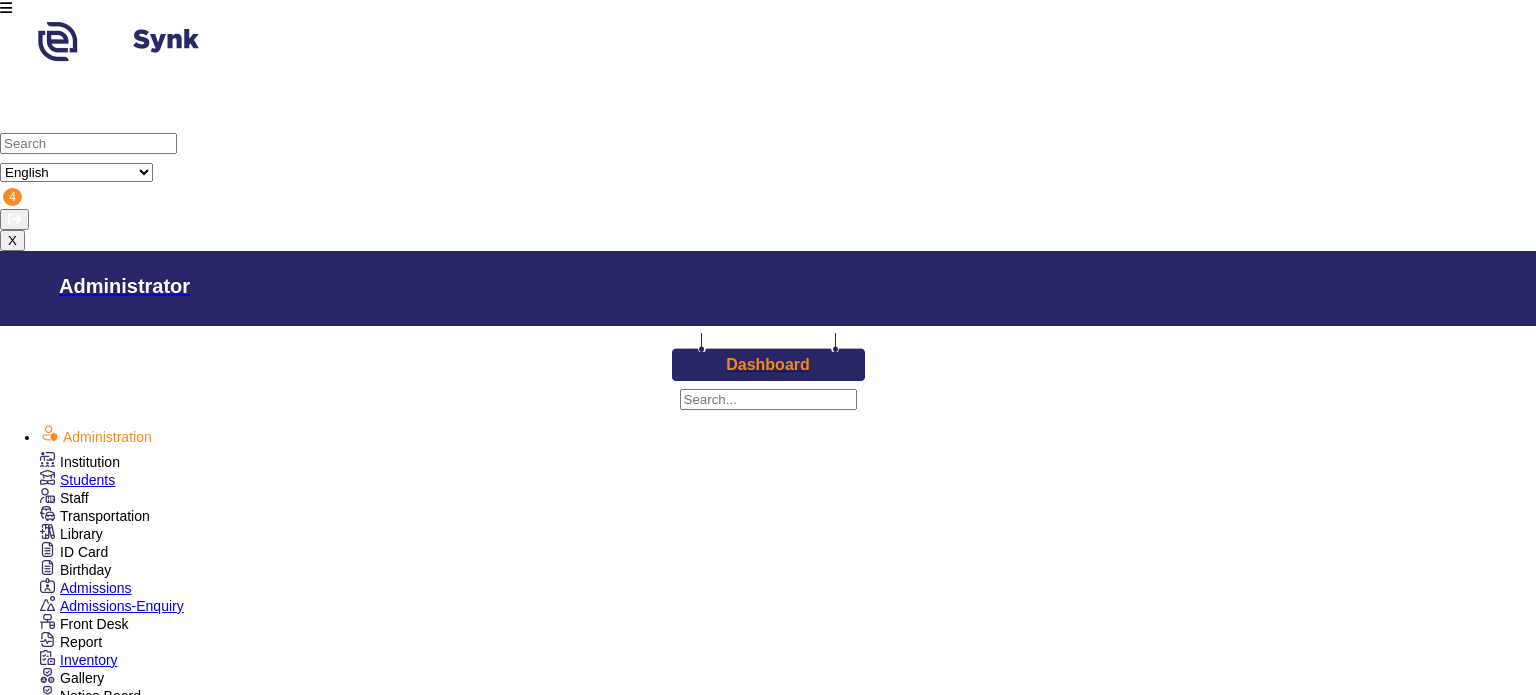 click on "Teachers" at bounding box center [108, 934] 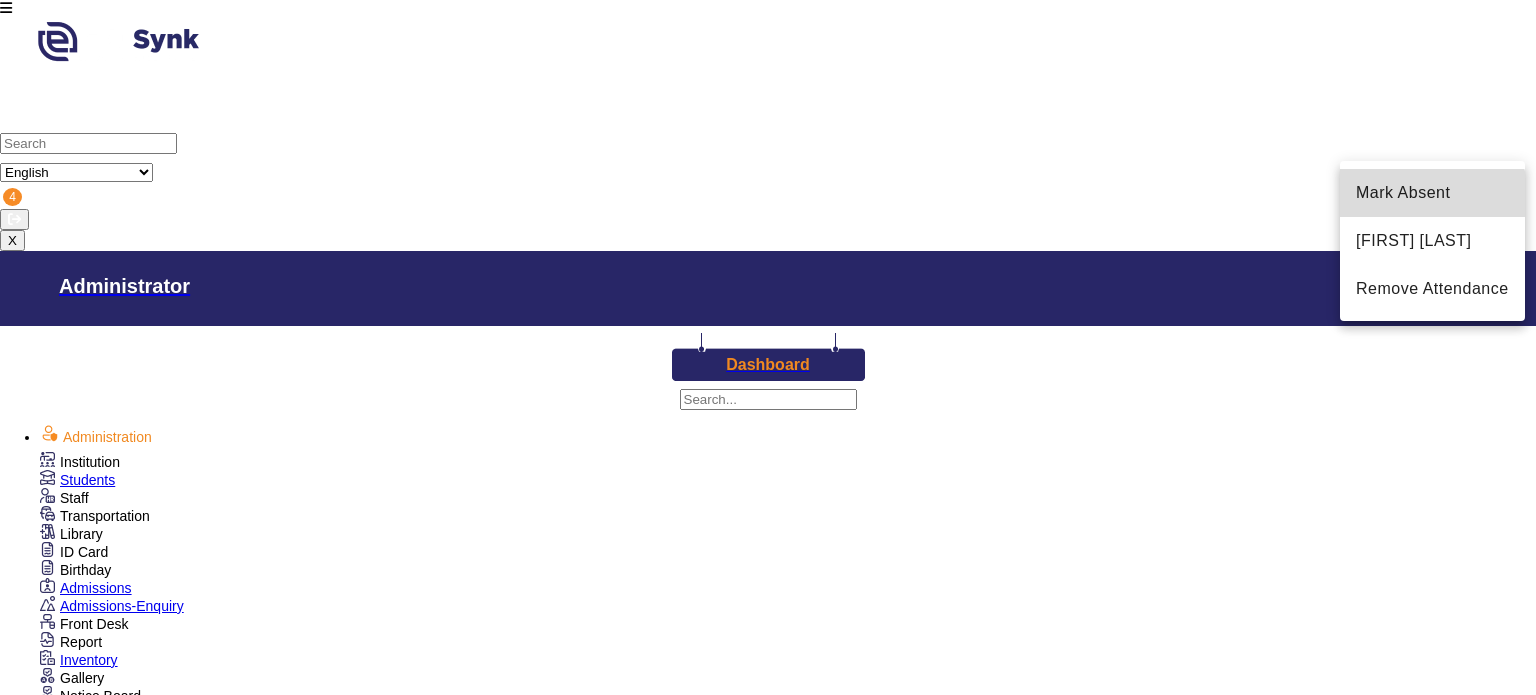 click on "Mark Absent" at bounding box center (1432, 193) 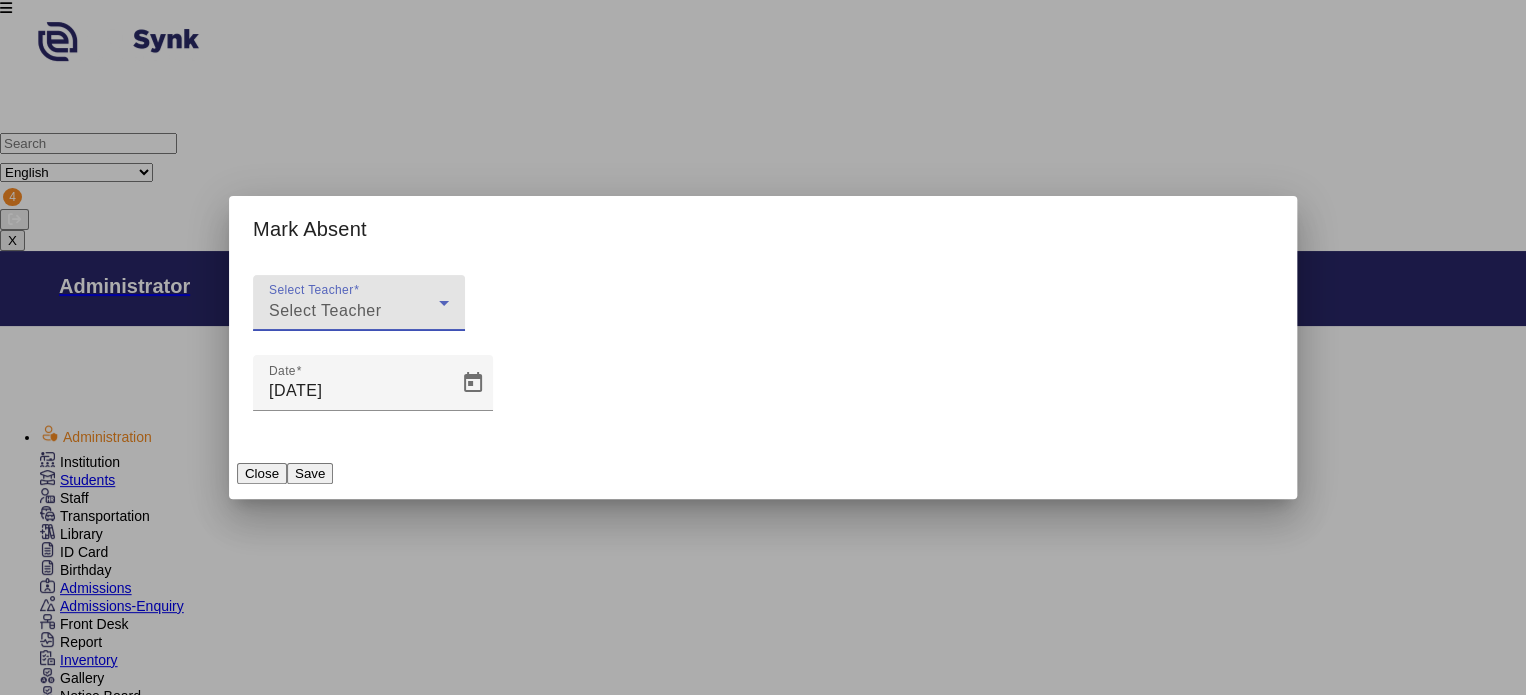 click on "Select Teacher" at bounding box center (354, 311) 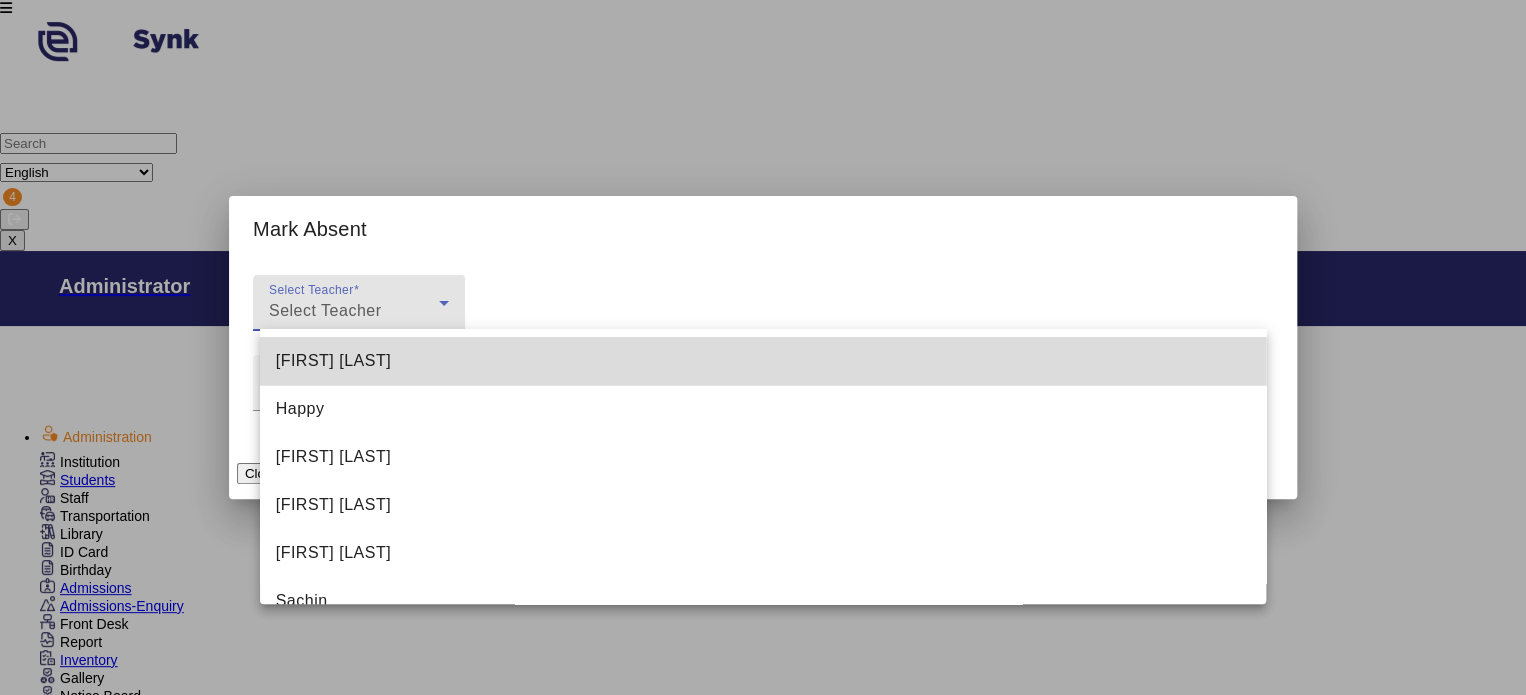 click on "Ankit Manjhi" at bounding box center (763, 361) 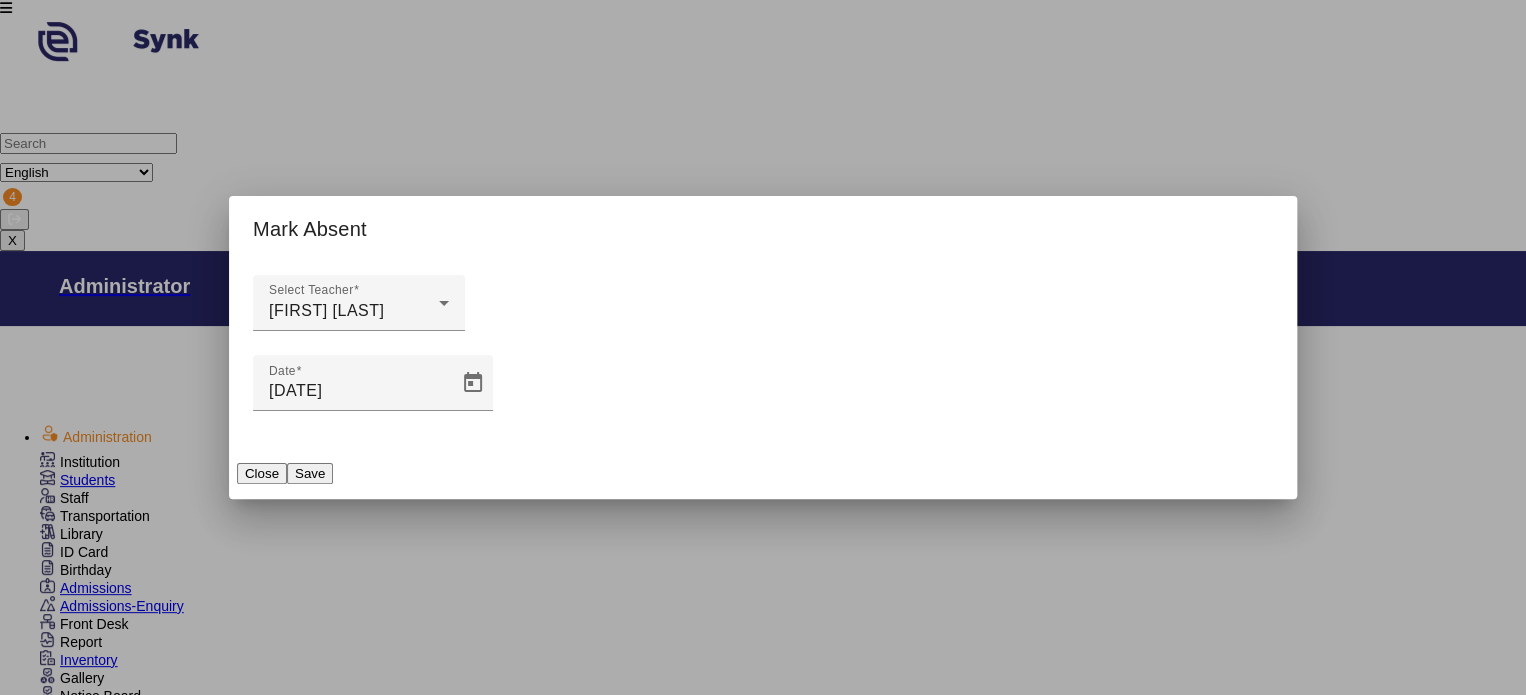 click on "Save" at bounding box center [310, 473] 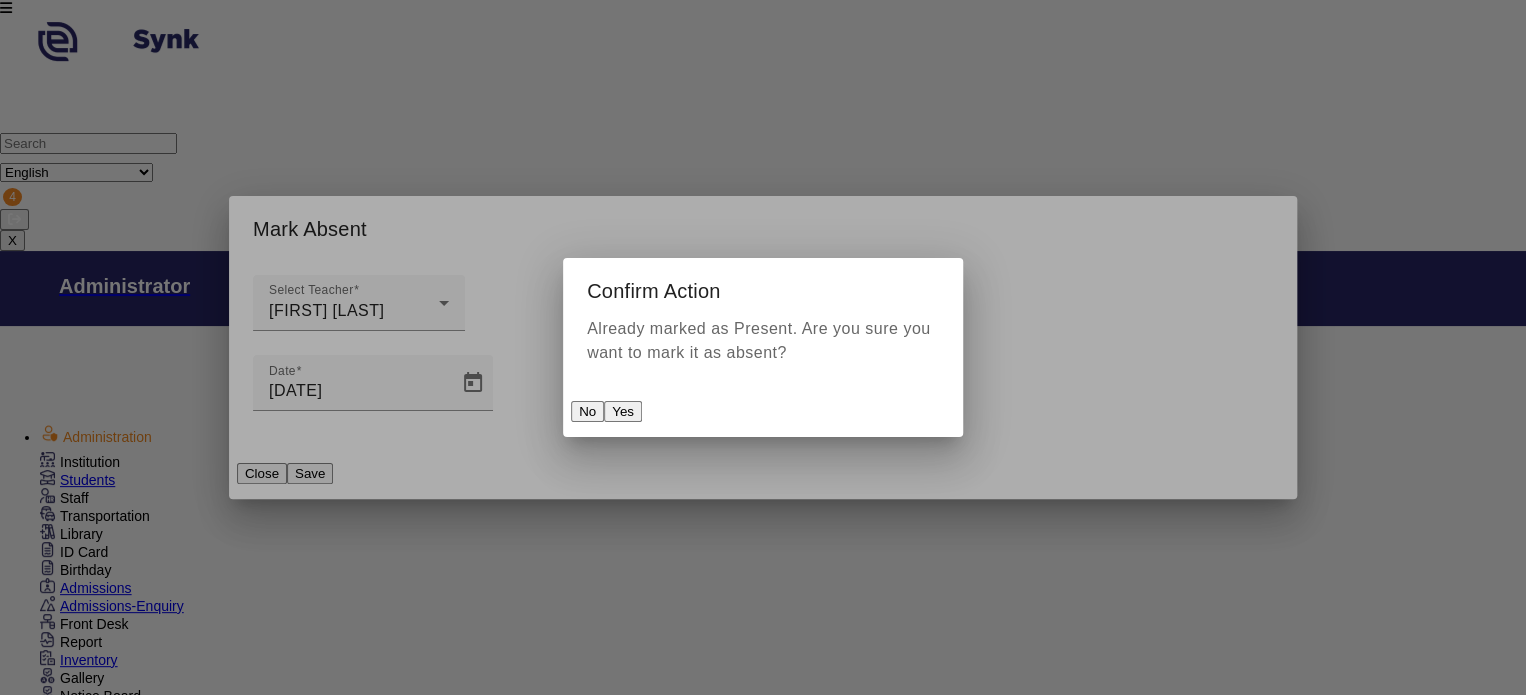 click on "Yes" at bounding box center [623, 411] 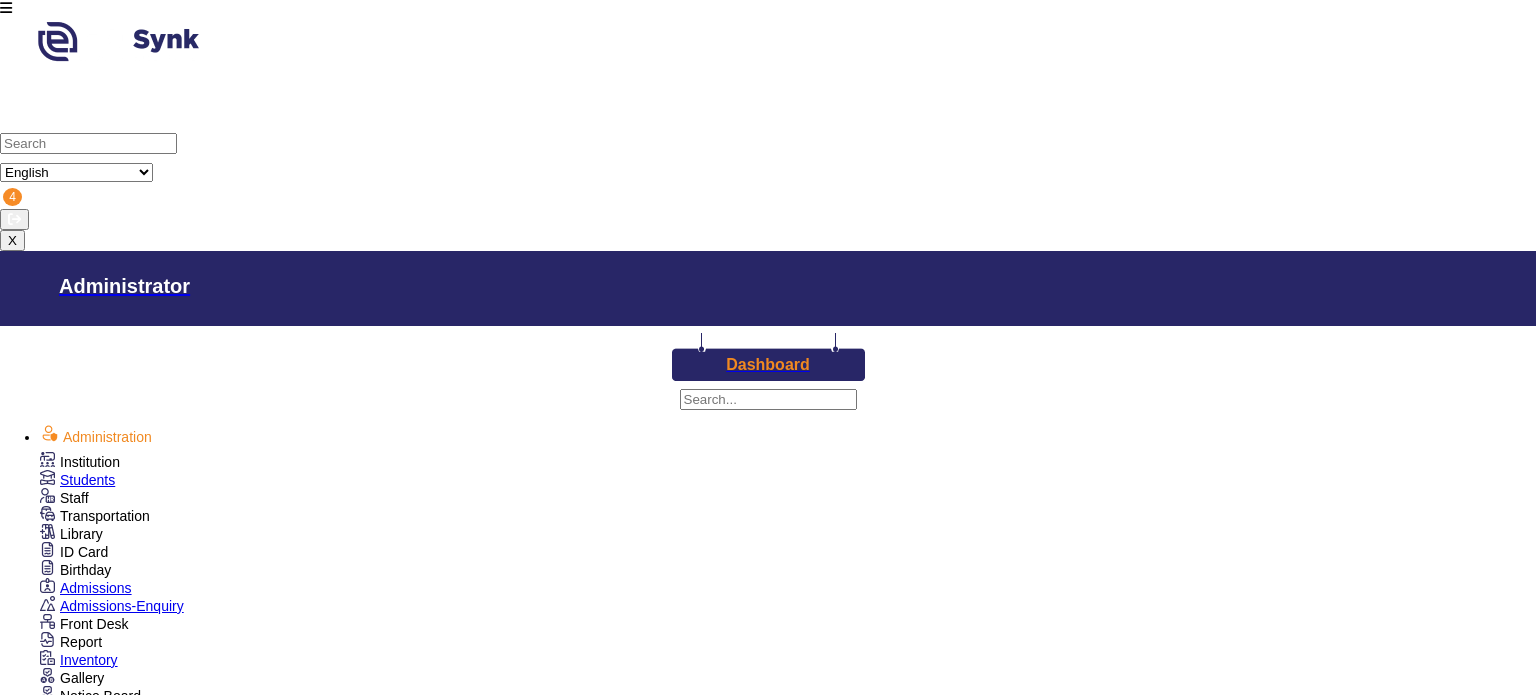 click on "Dashboard" at bounding box center (768, 365) 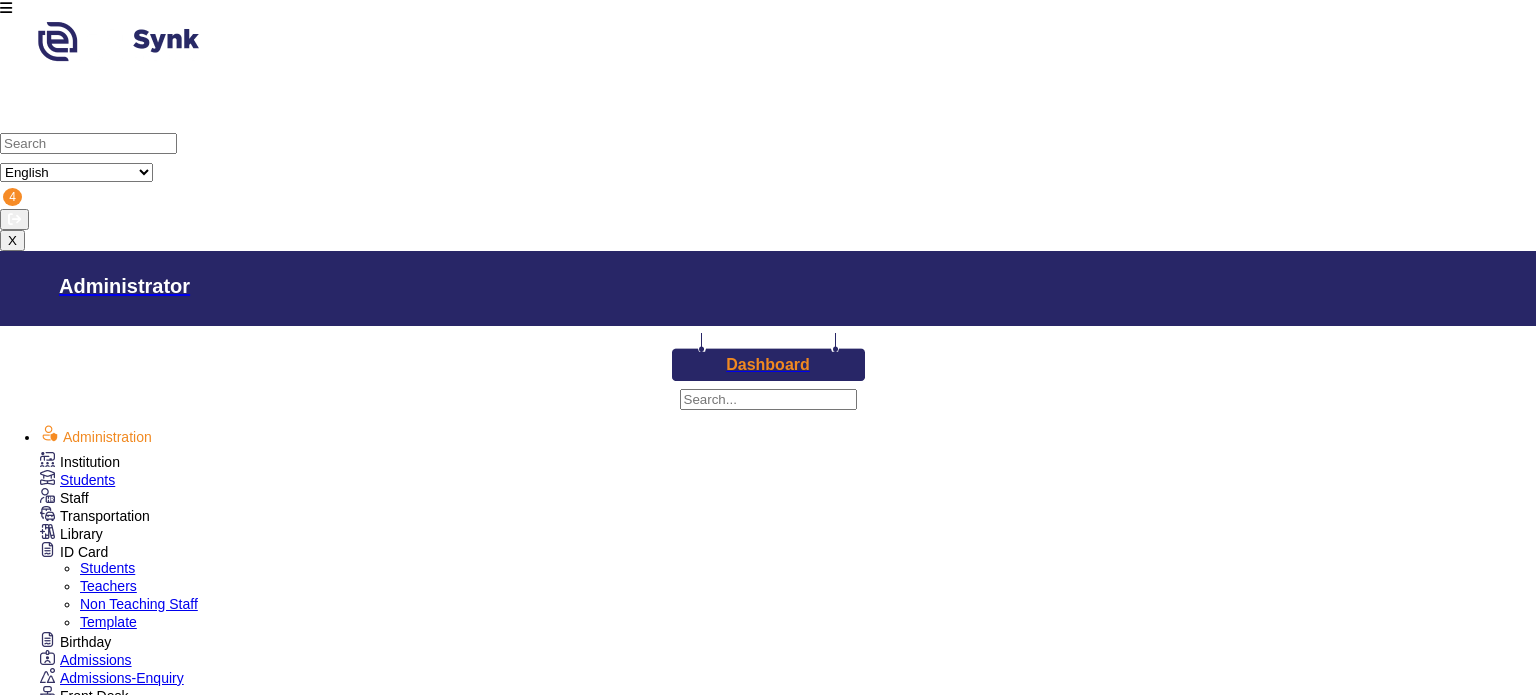 click on "Students" at bounding box center [107, 568] 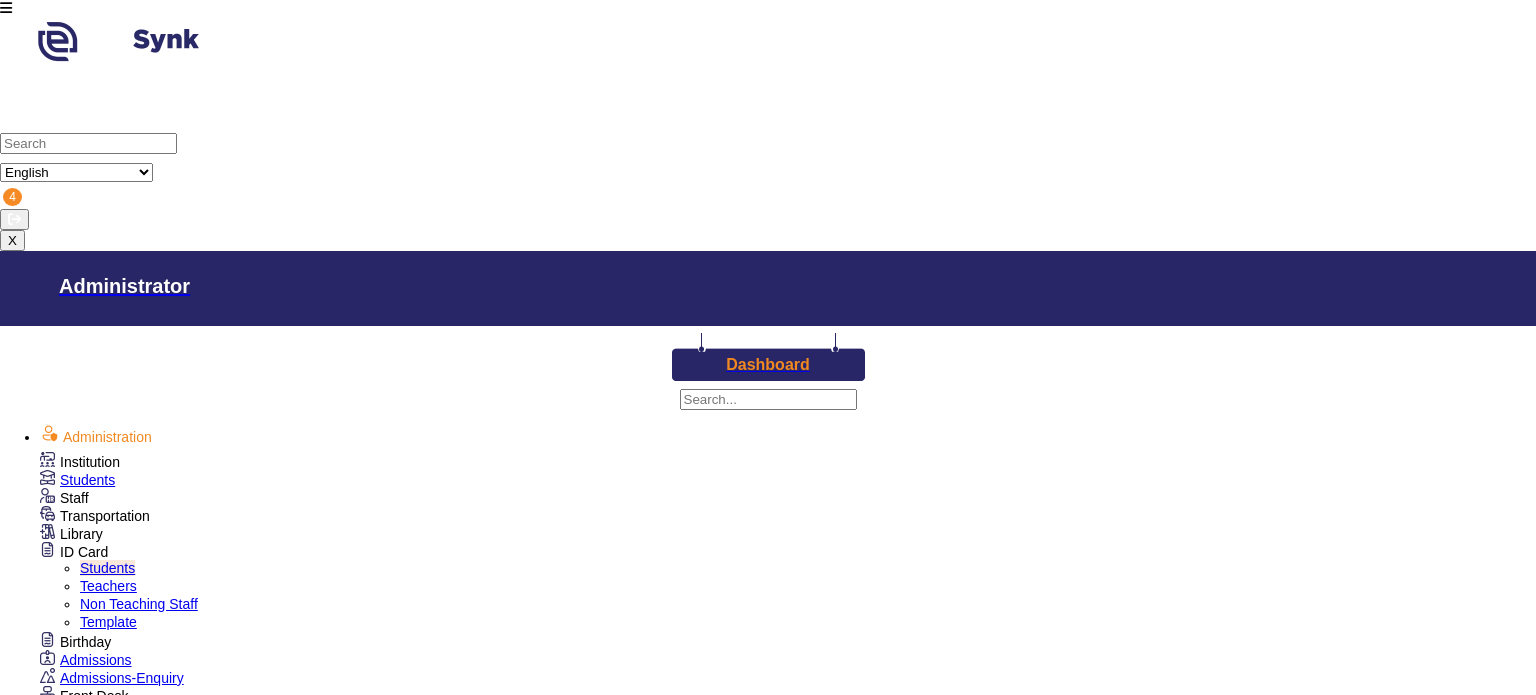 click on "Teachers" at bounding box center [108, 586] 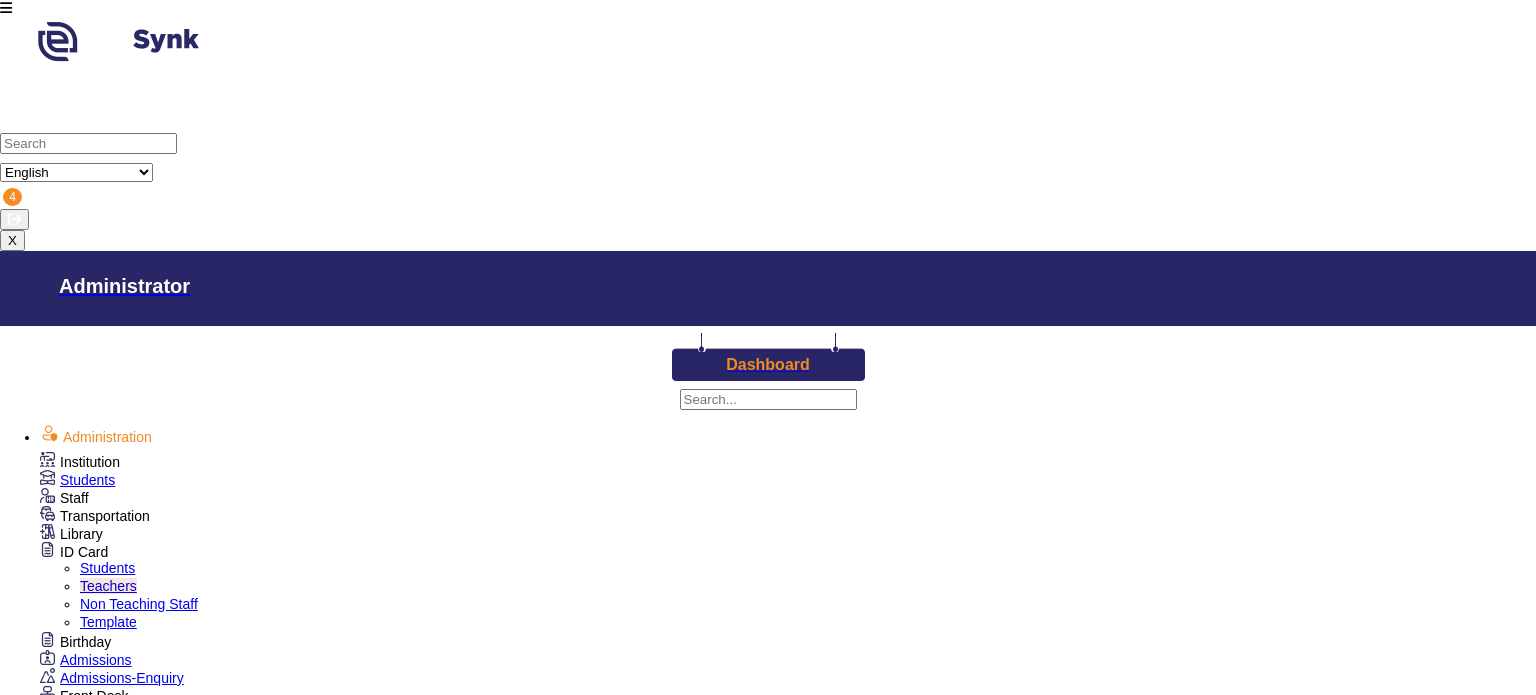 click on "Non Teaching Staff" at bounding box center [139, 604] 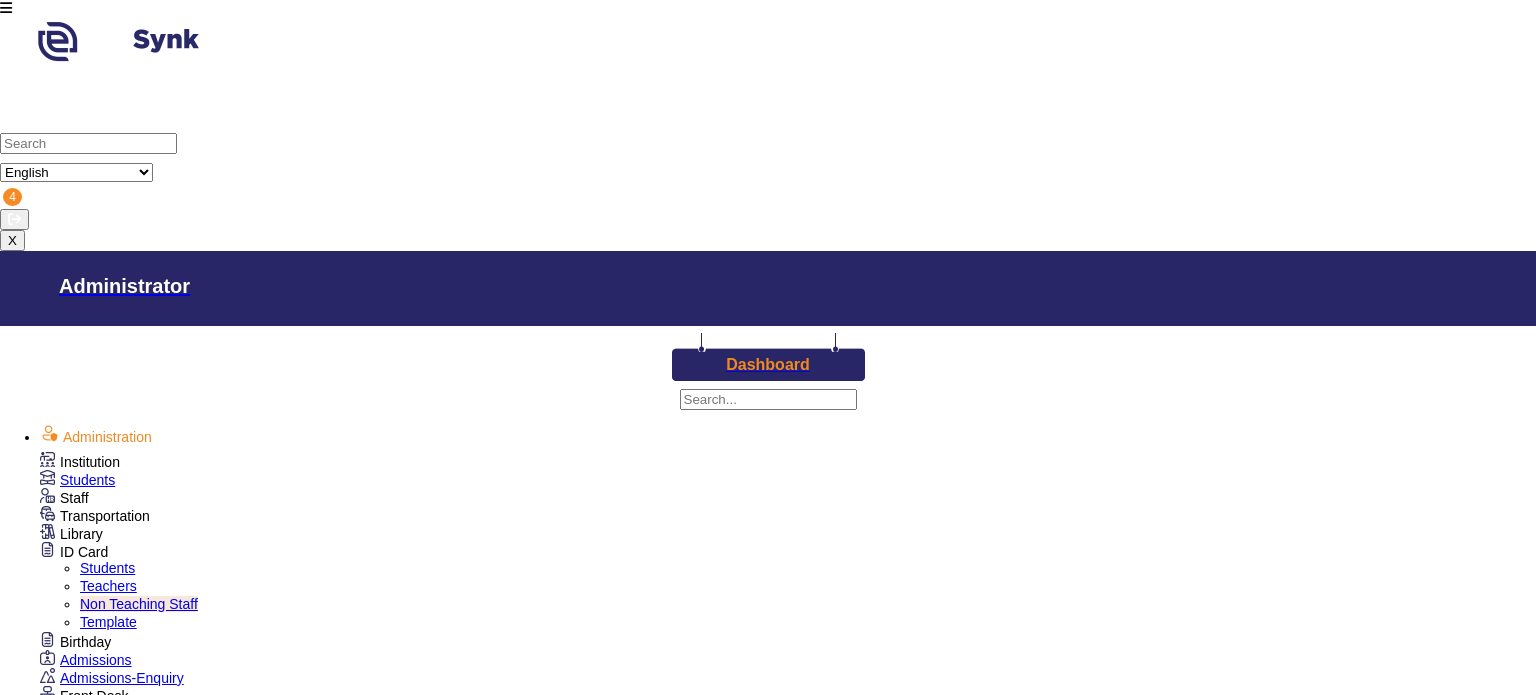 click on "Template" at bounding box center [108, 622] 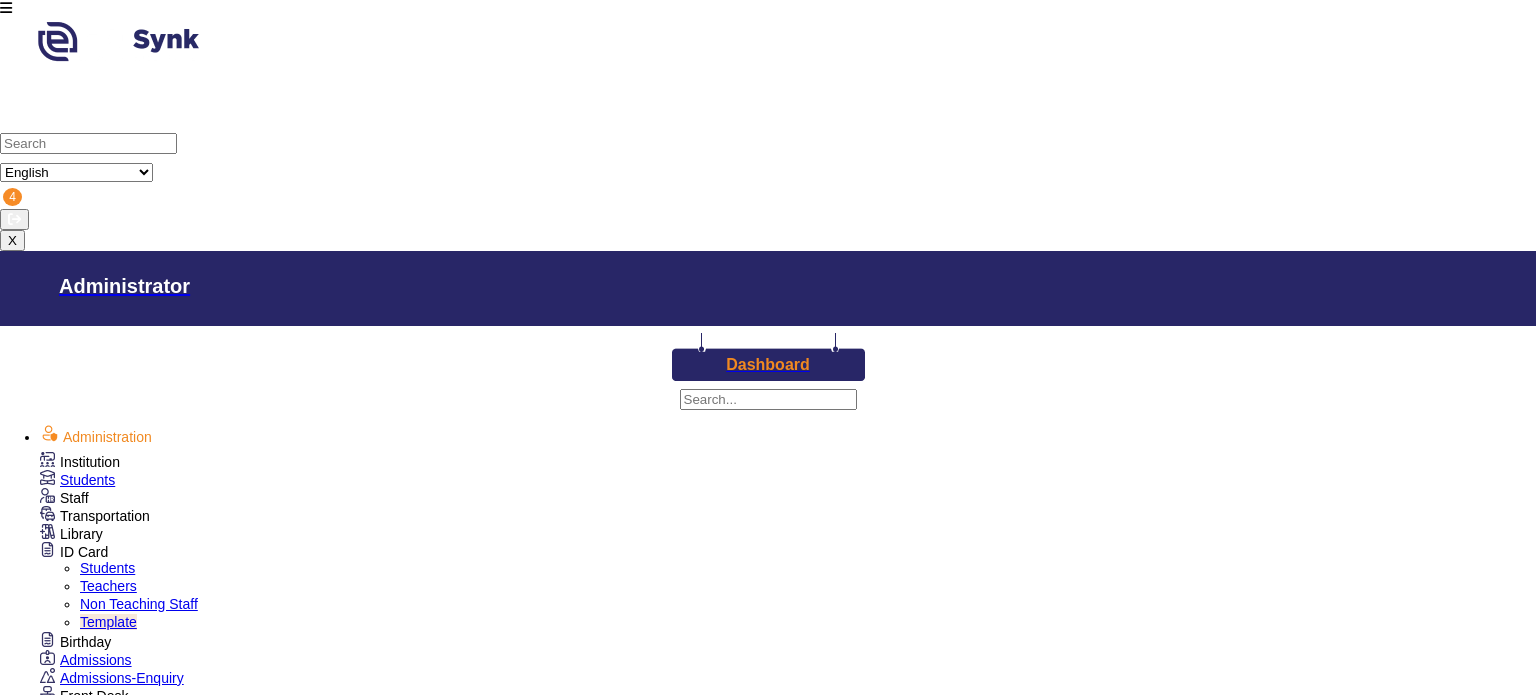 scroll, scrollTop: 72, scrollLeft: 0, axis: vertical 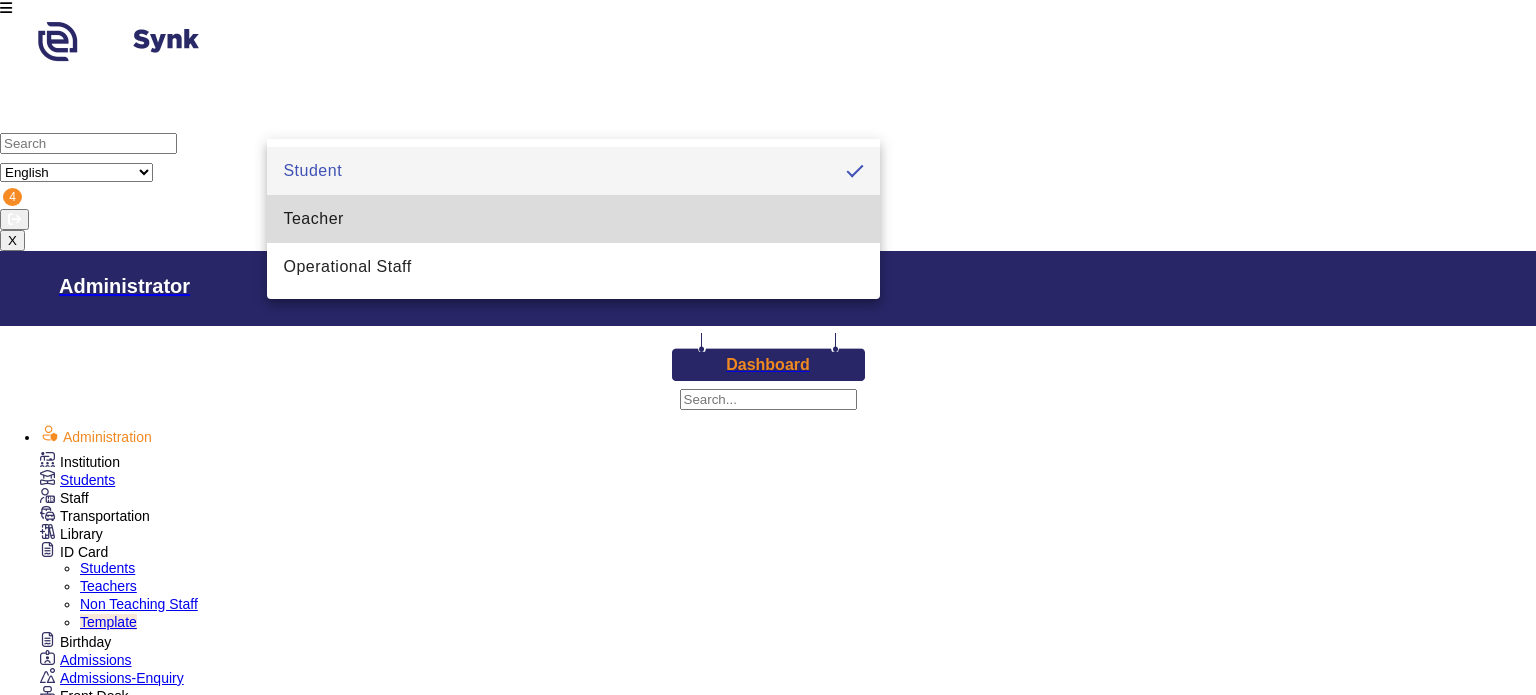 click on "Teacher" at bounding box center (573, 219) 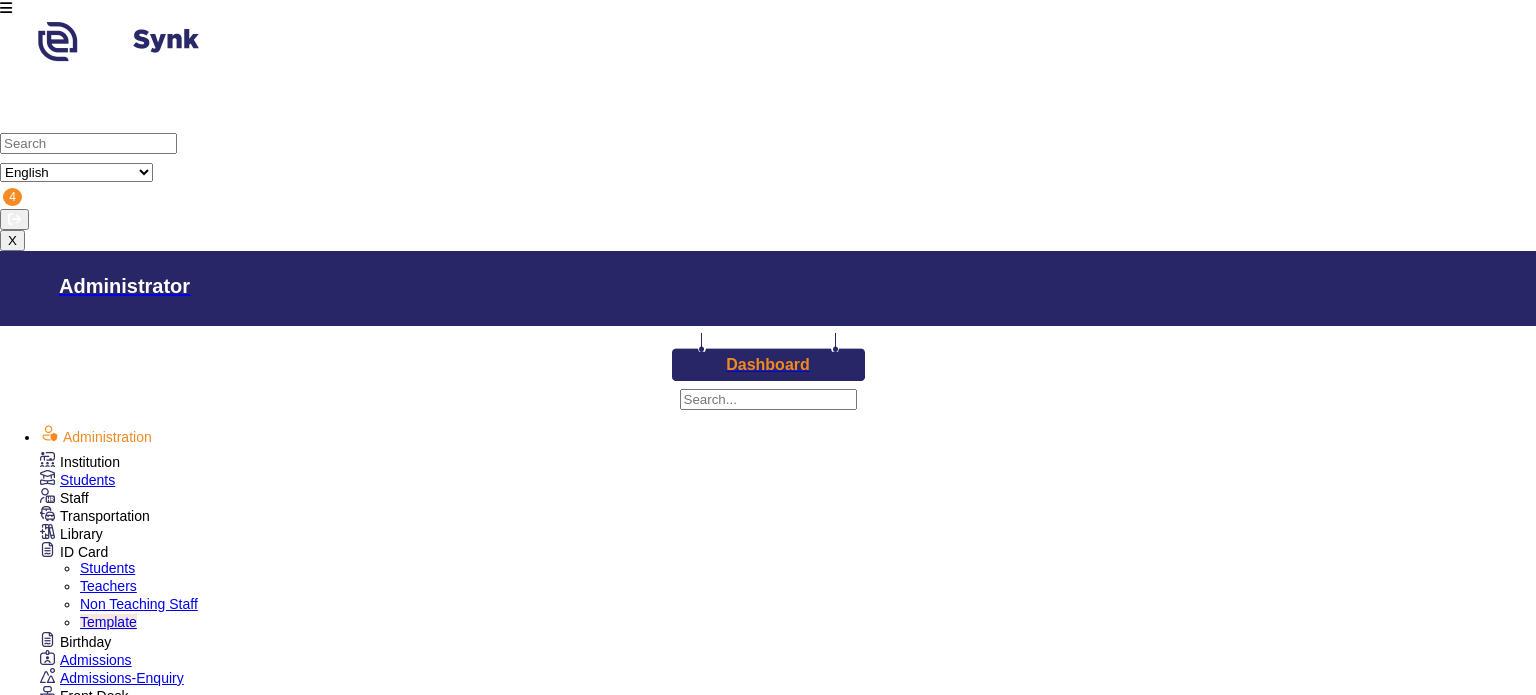 scroll, scrollTop: 0, scrollLeft: 0, axis: both 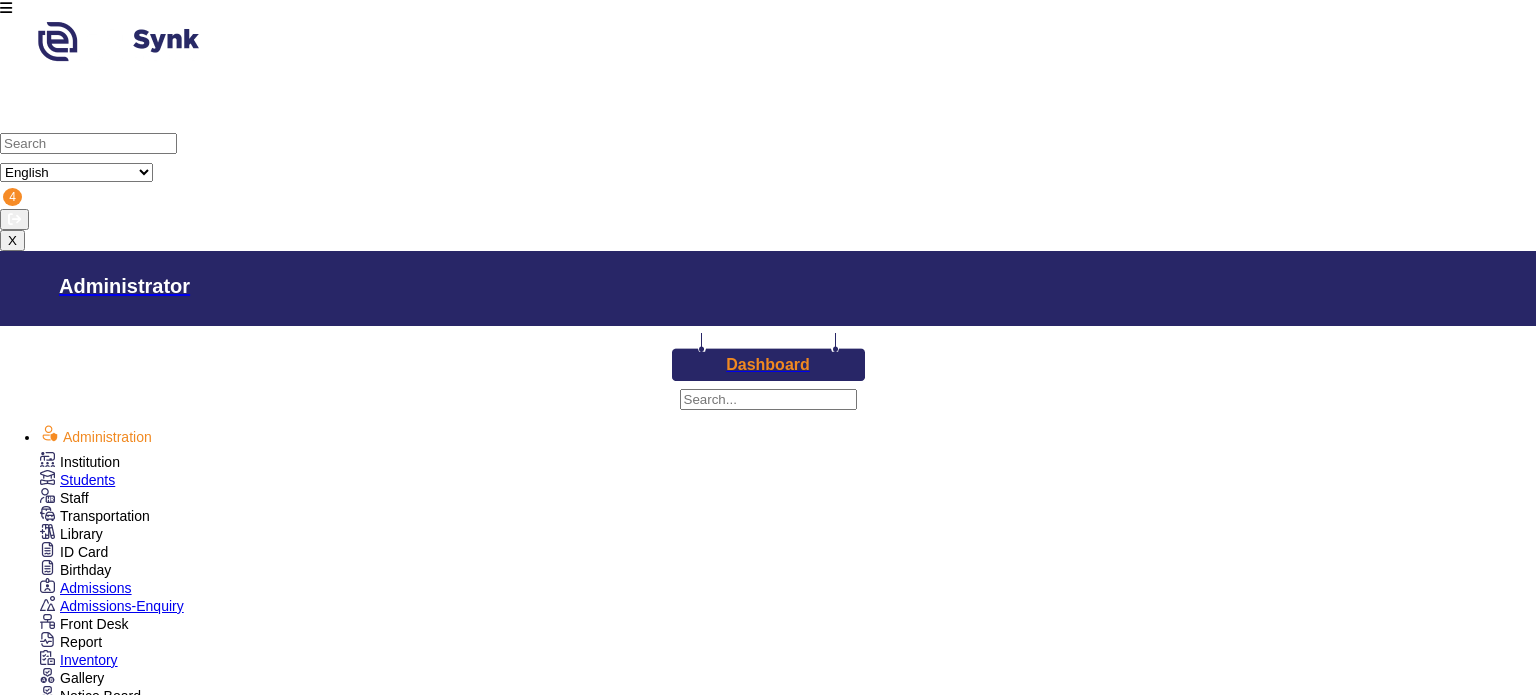 click on "ID Card" at bounding box center [80, 462] 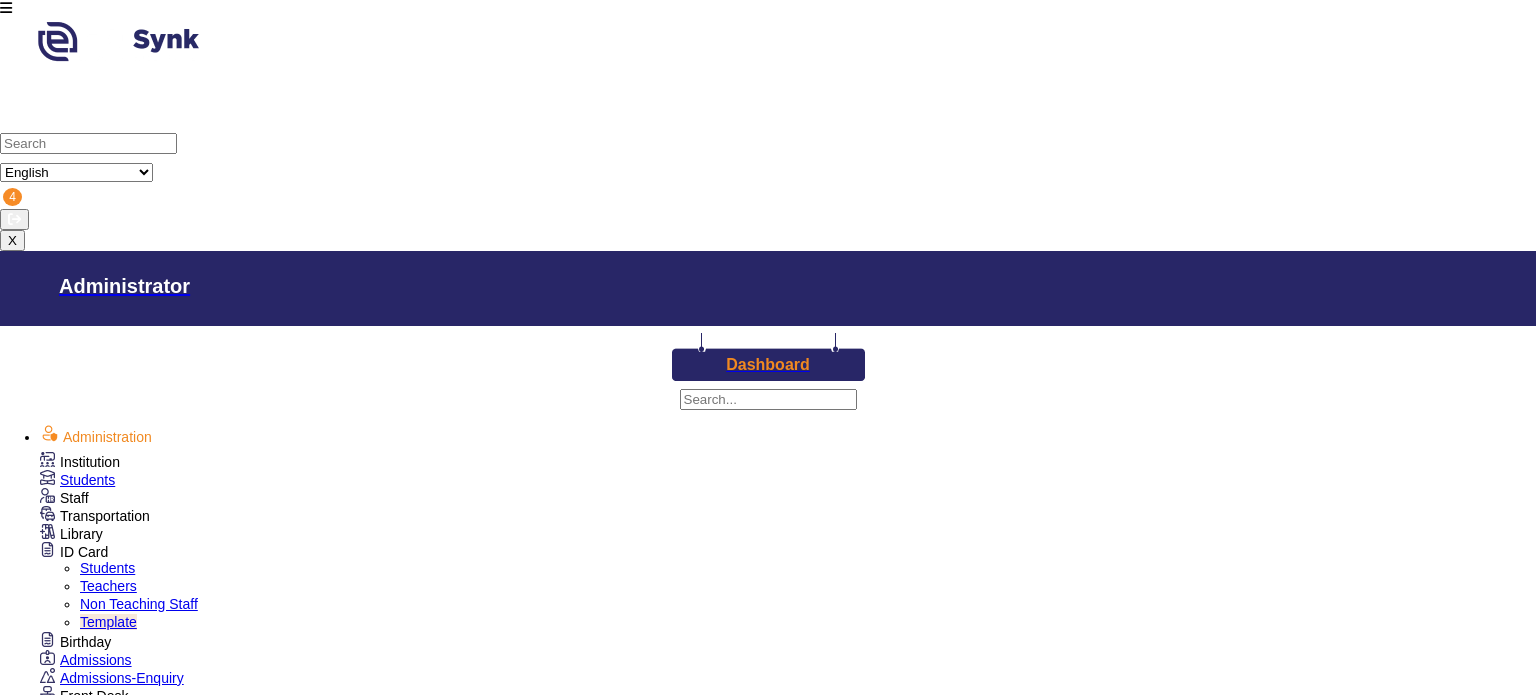 click on "Non Teaching Staff" at bounding box center (139, 604) 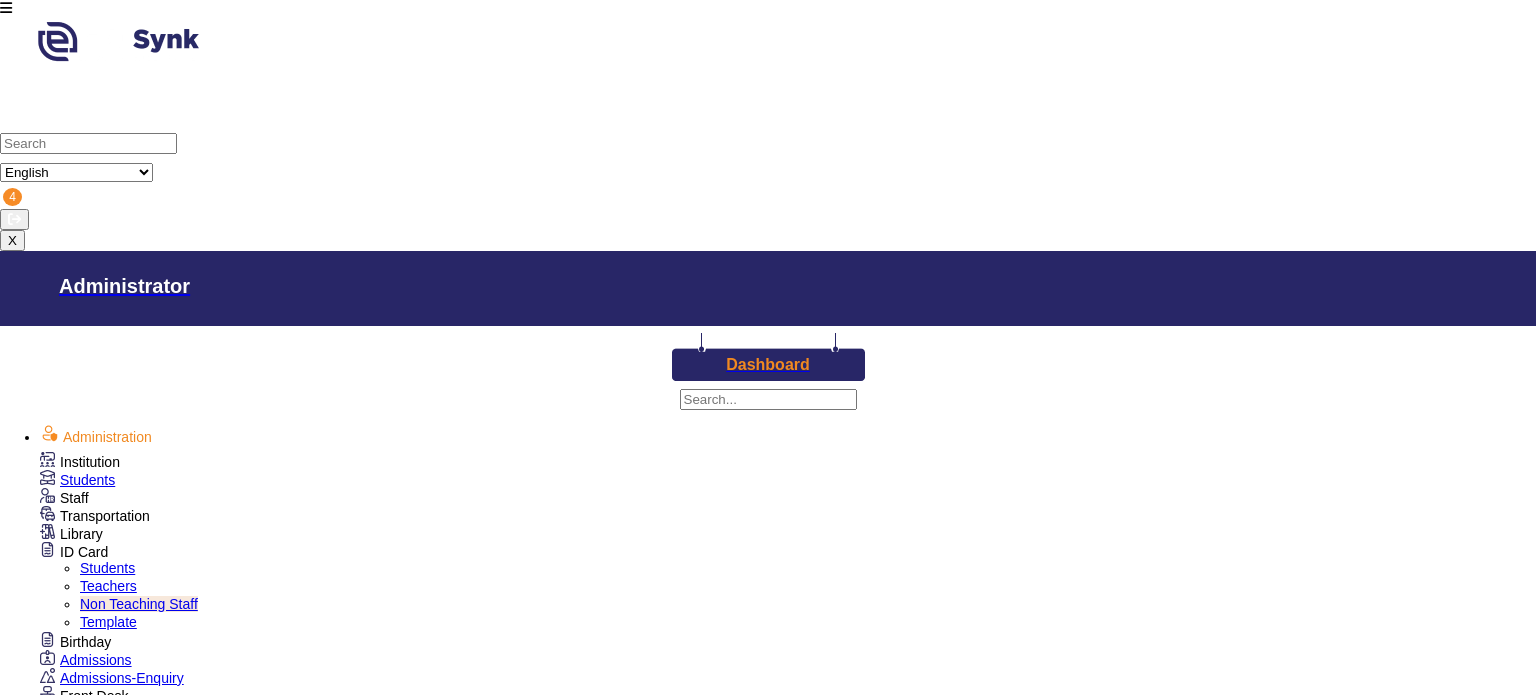 click on "Template" at bounding box center [108, 622] 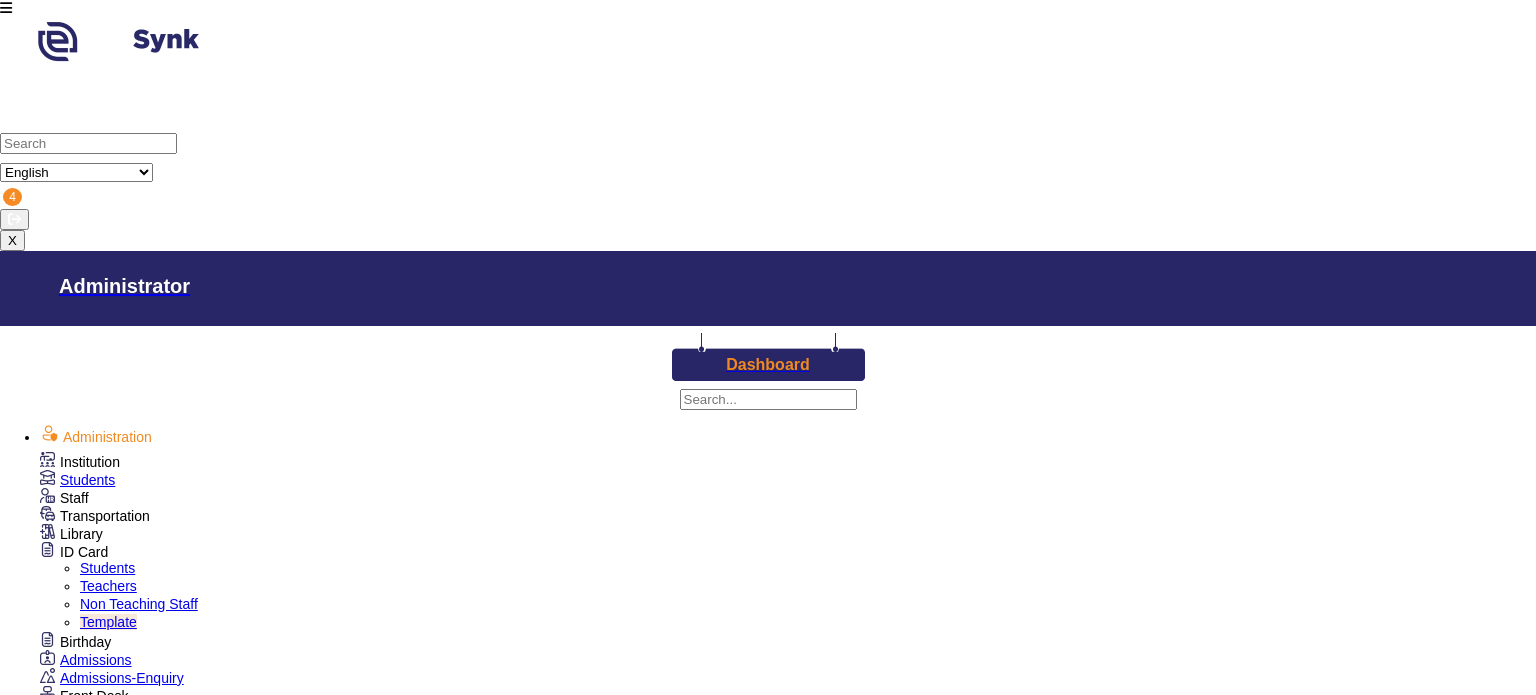 click on "Student" at bounding box center [117, 1508] 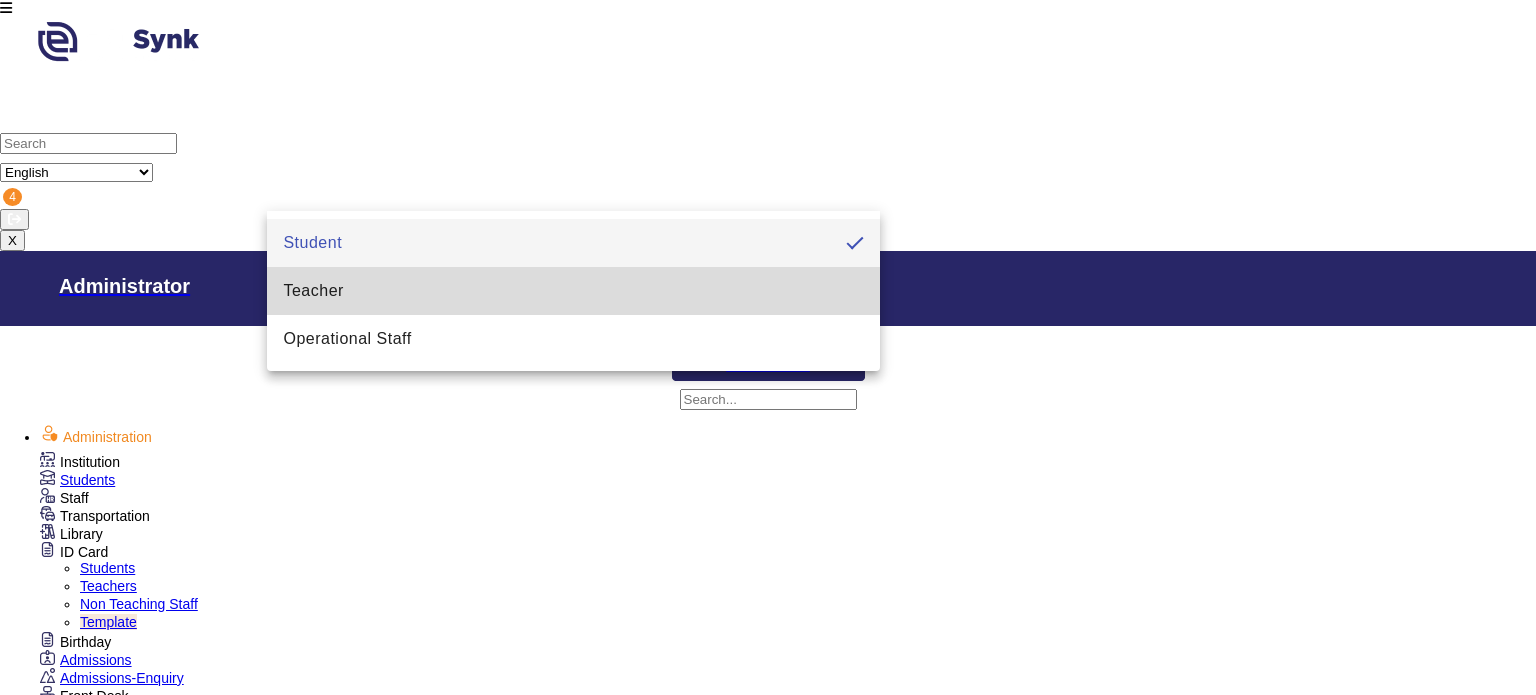 click on "Teacher" at bounding box center [313, 291] 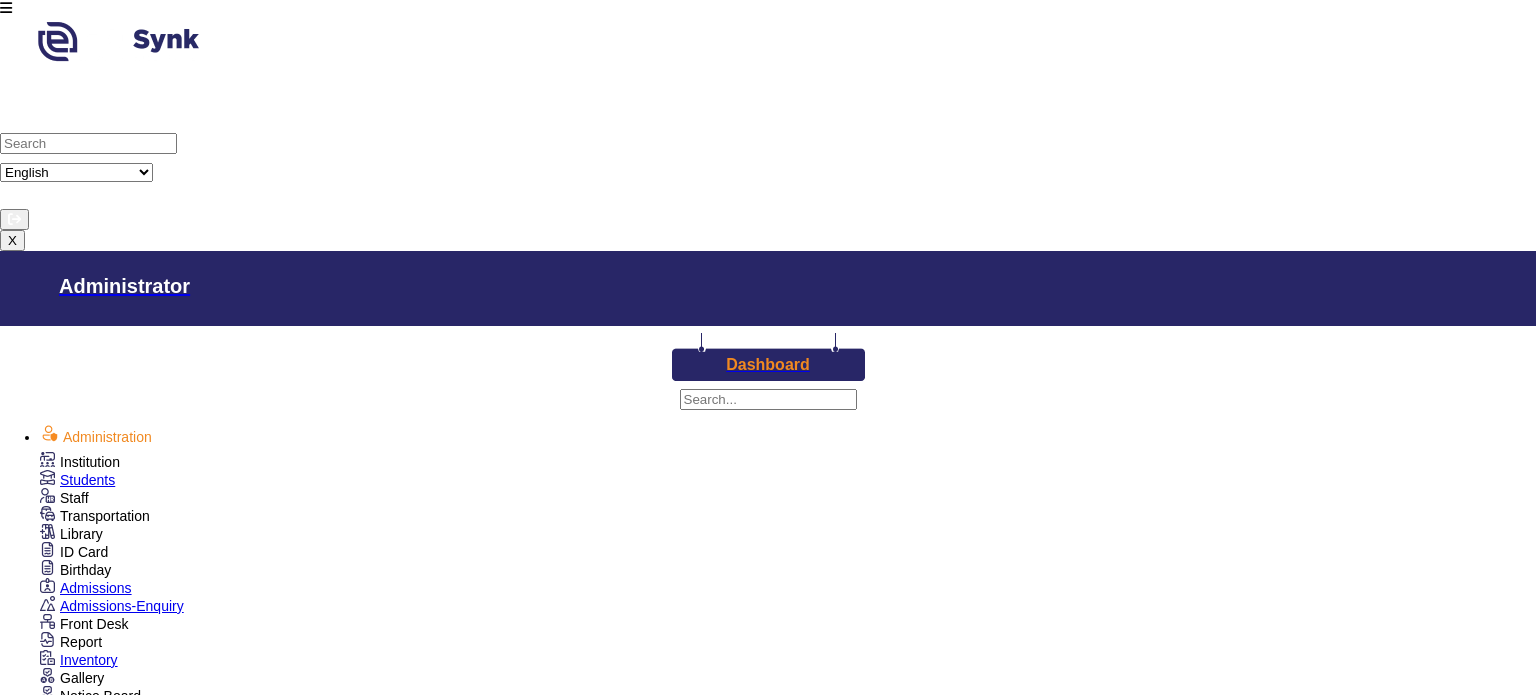 scroll, scrollTop: 0, scrollLeft: 0, axis: both 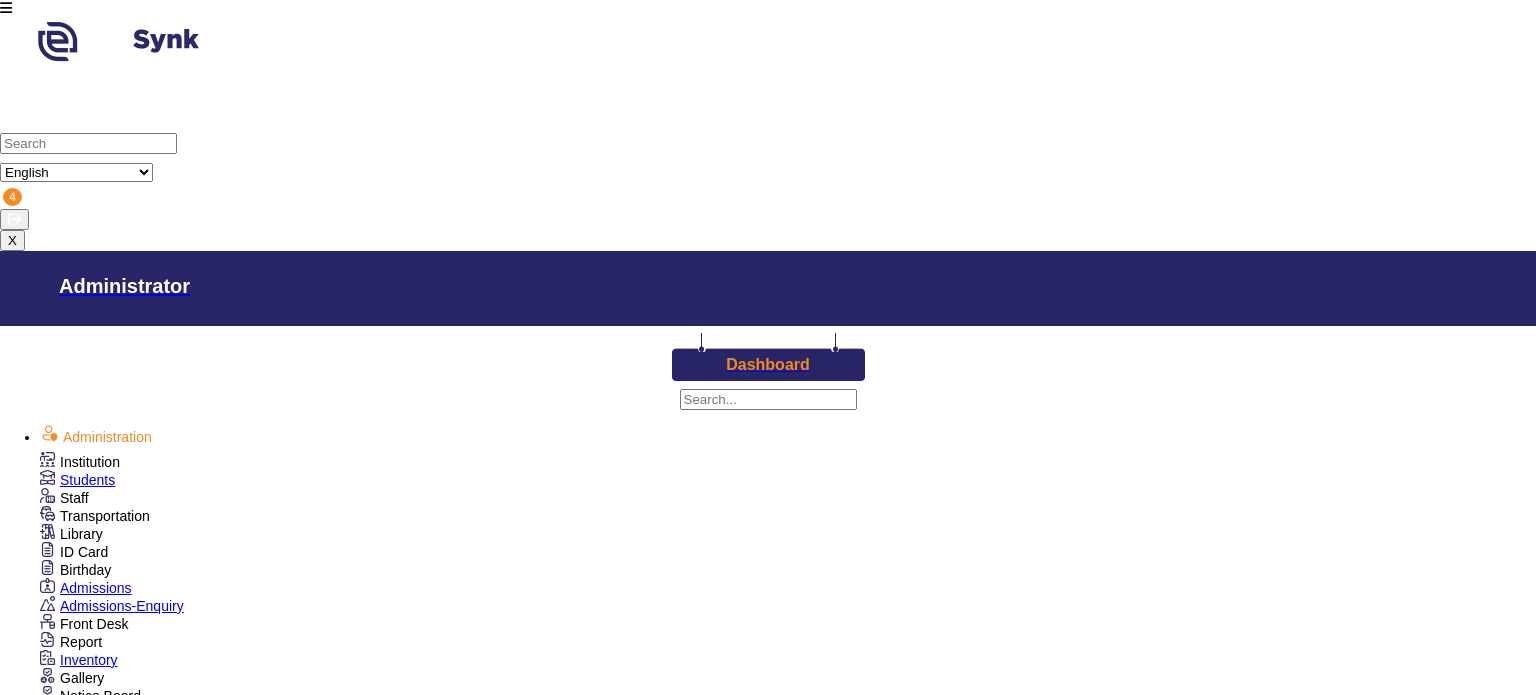 click on "Template 6" at bounding box center [20, 2344] 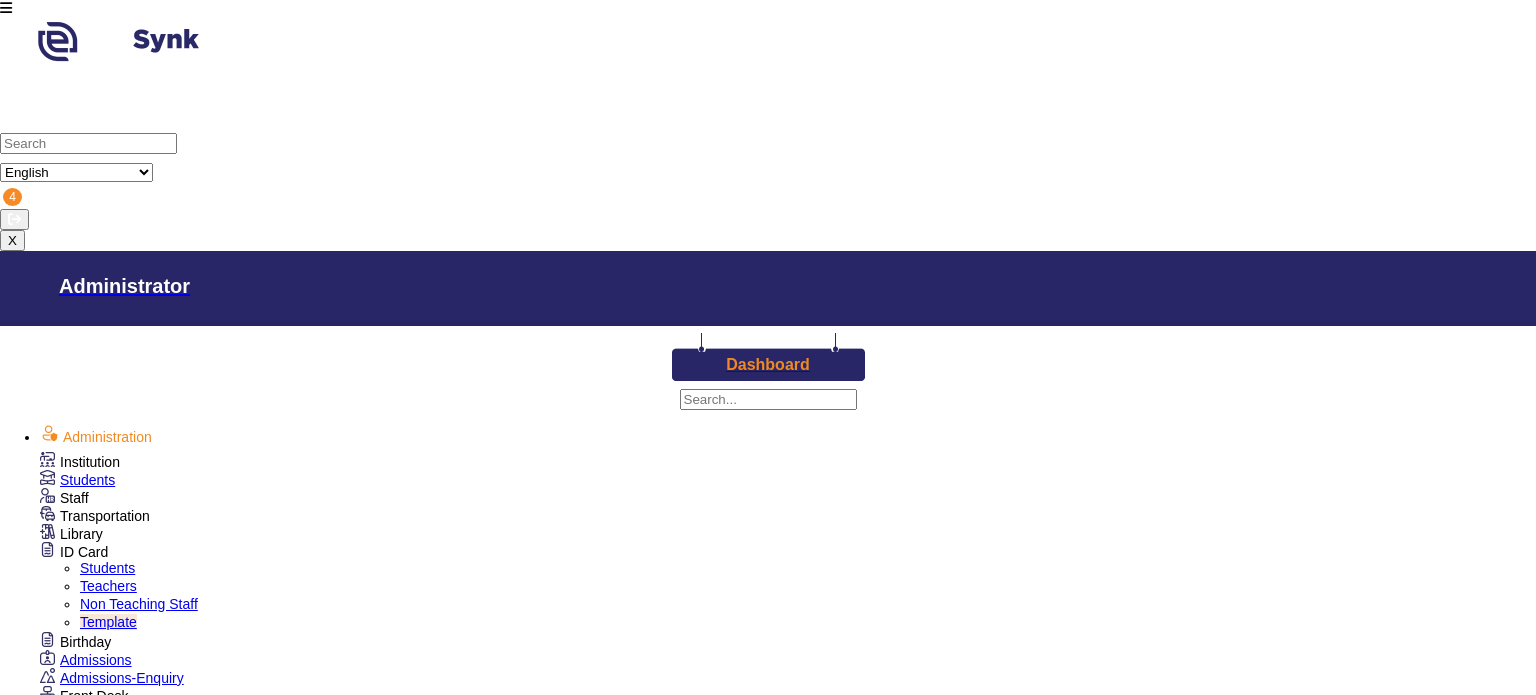 click on "Students" at bounding box center (107, 568) 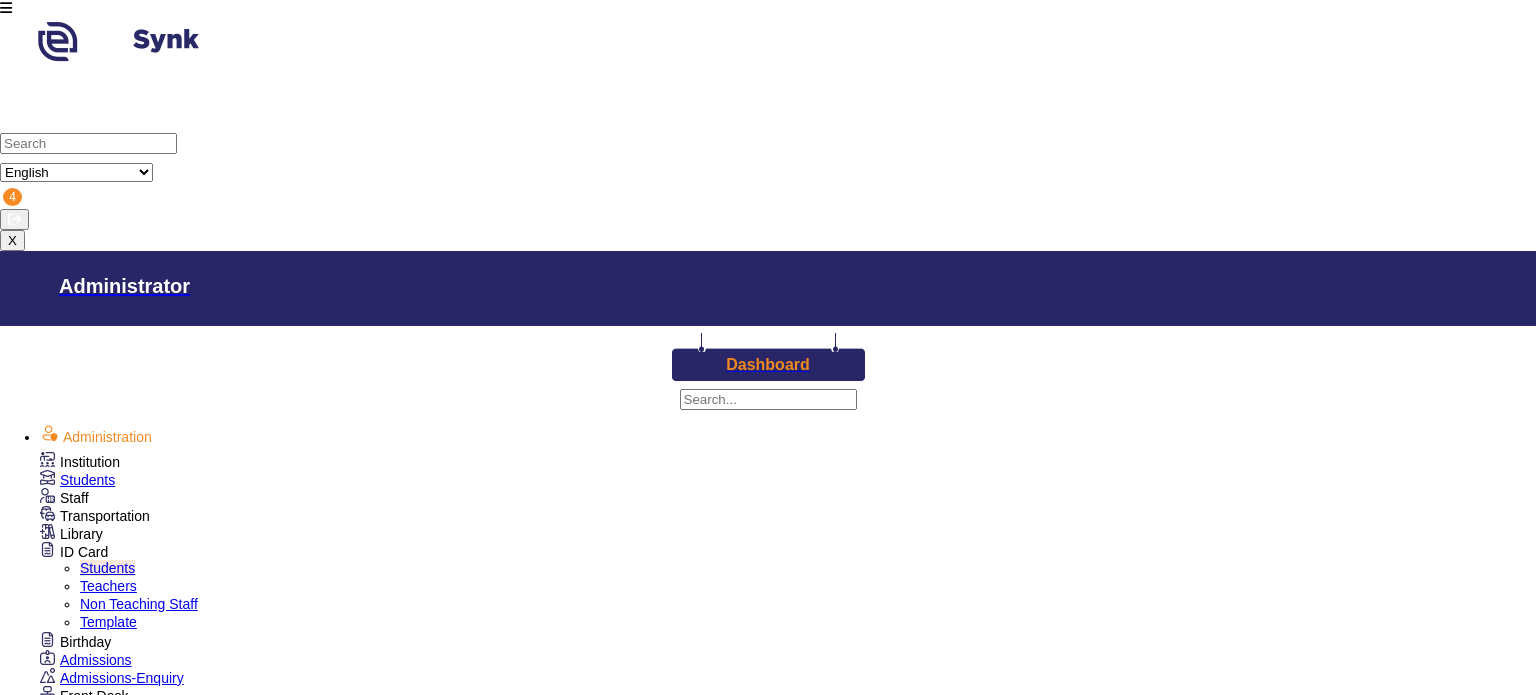 click on "Class V" at bounding box center (833, 1496) 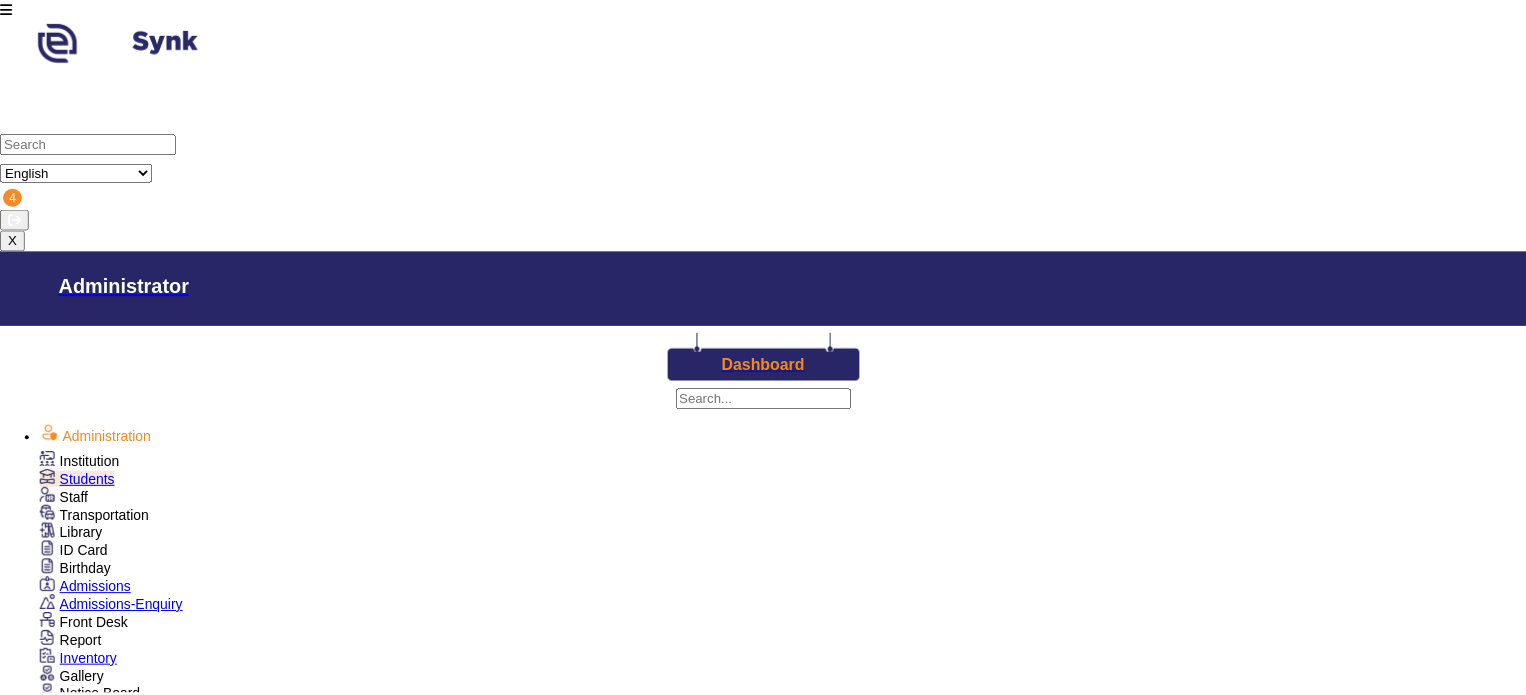 scroll, scrollTop: 0, scrollLeft: 0, axis: both 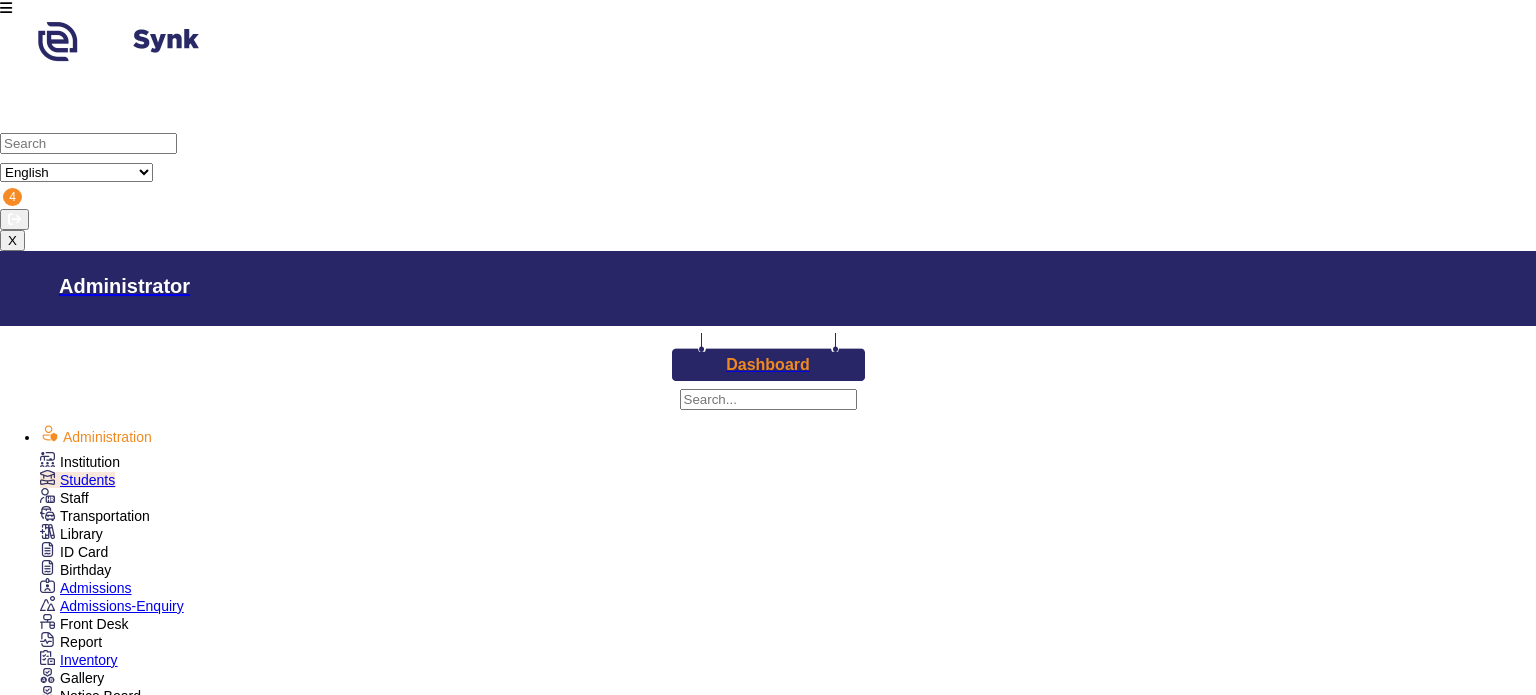 click on "Class V" at bounding box center [835, 1441] 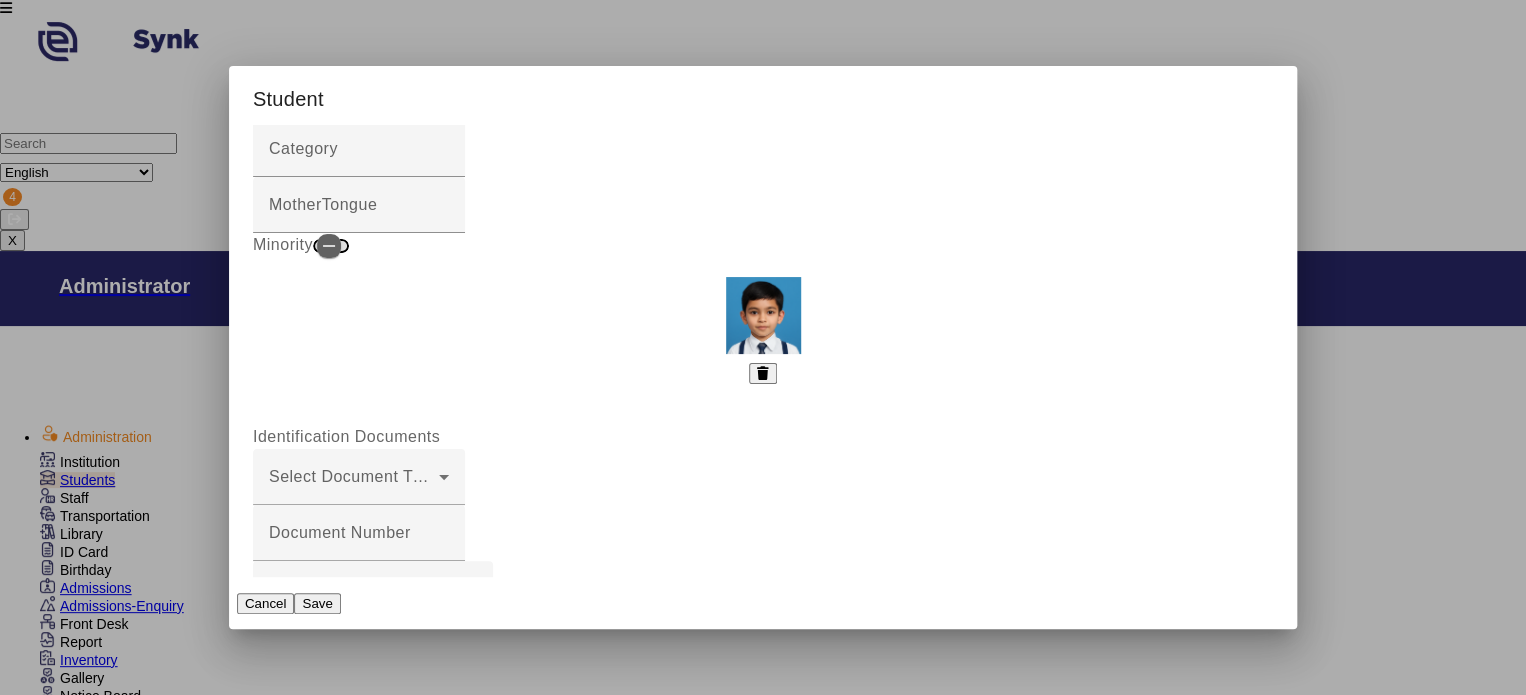 scroll, scrollTop: 780, scrollLeft: 0, axis: vertical 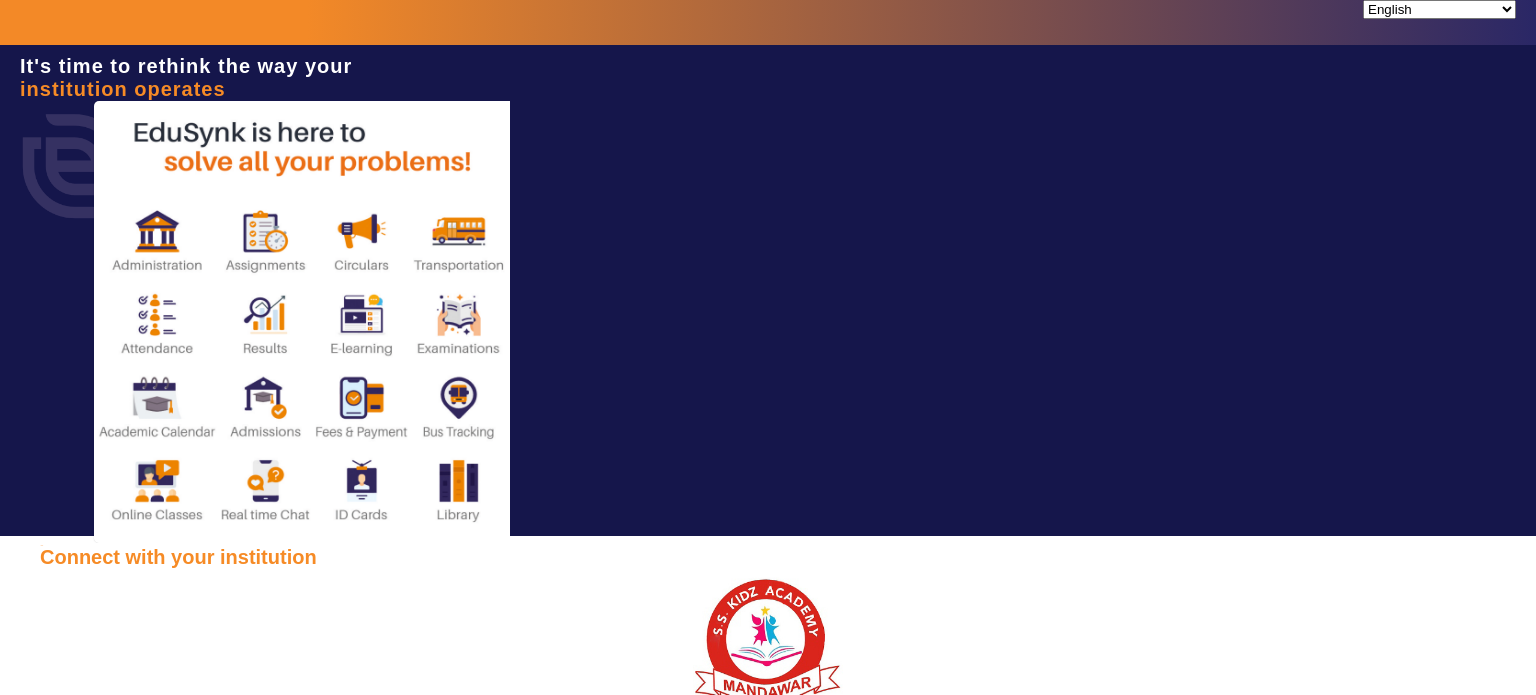 click at bounding box center [128, 837] 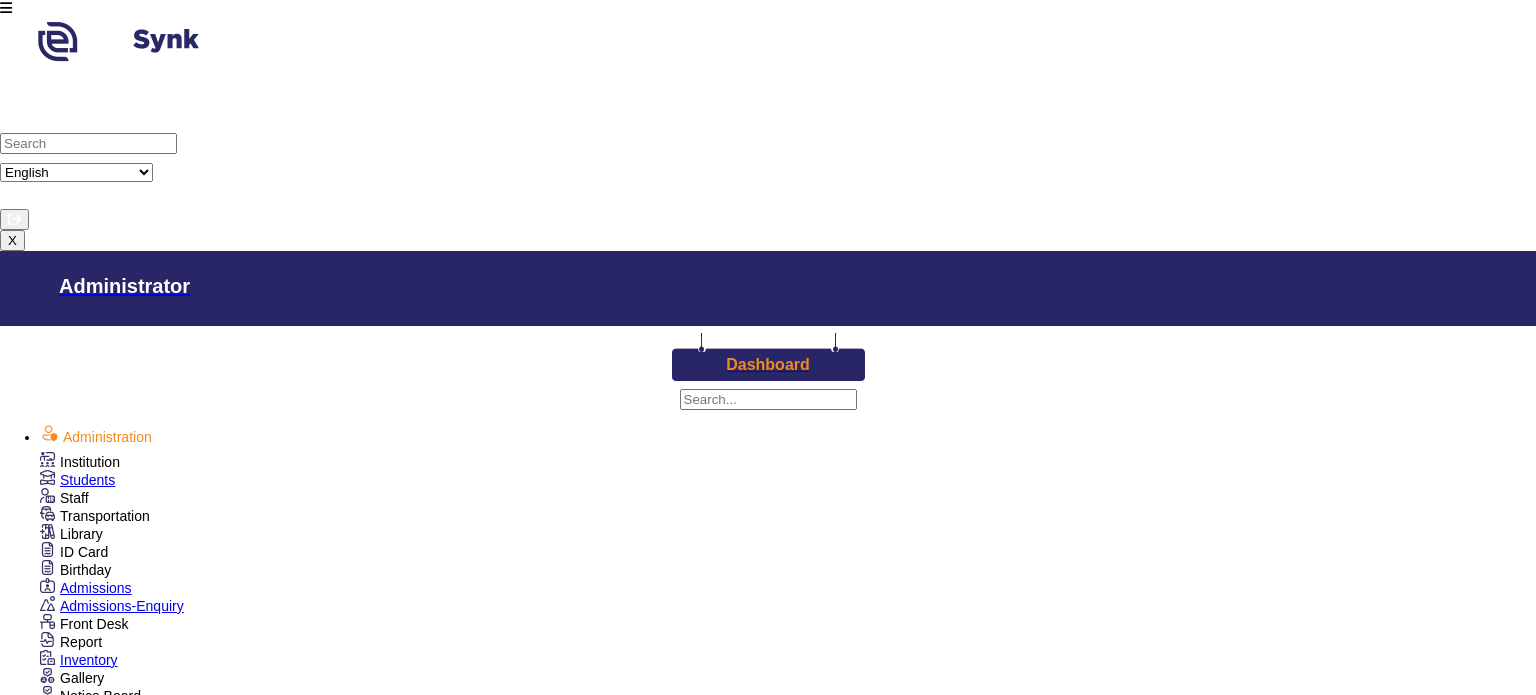 scroll, scrollTop: 878, scrollLeft: 0, axis: vertical 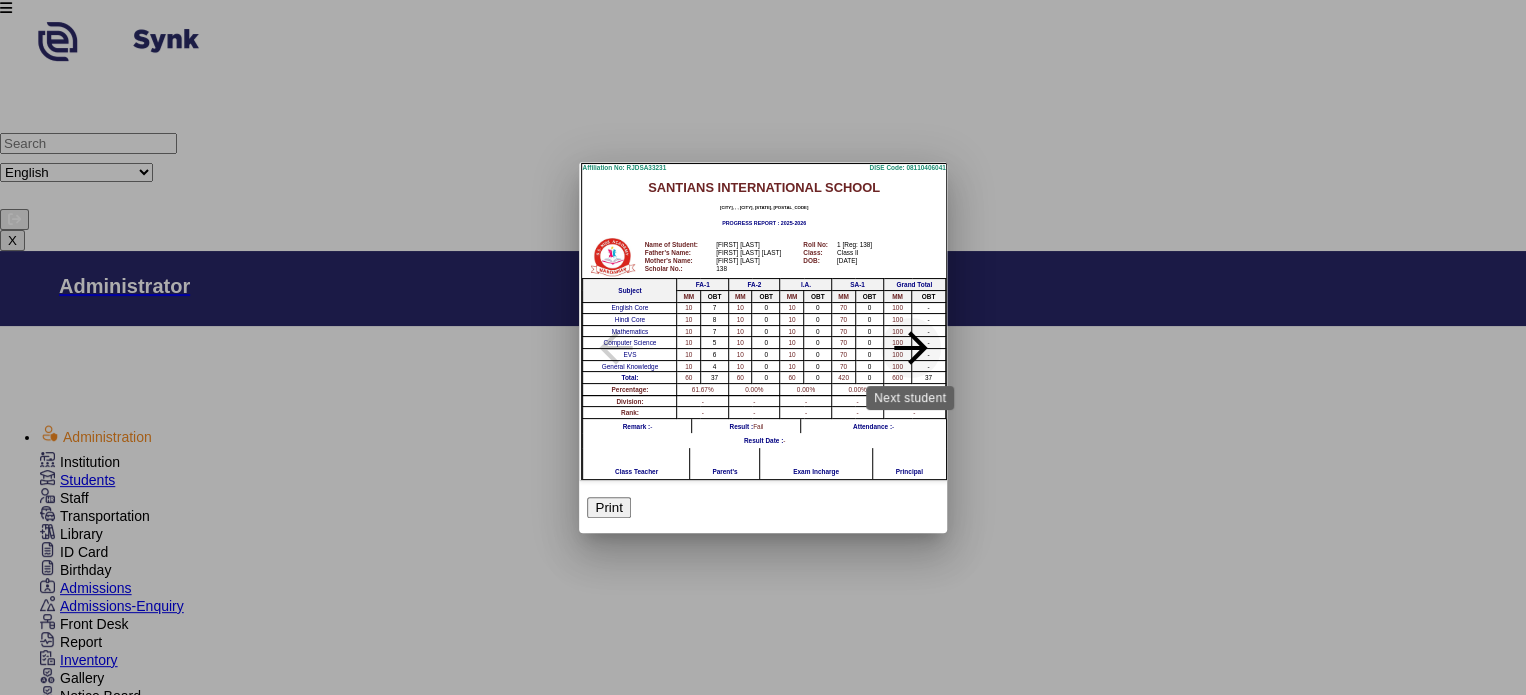 click on "arrow_forward" at bounding box center [911, 348] 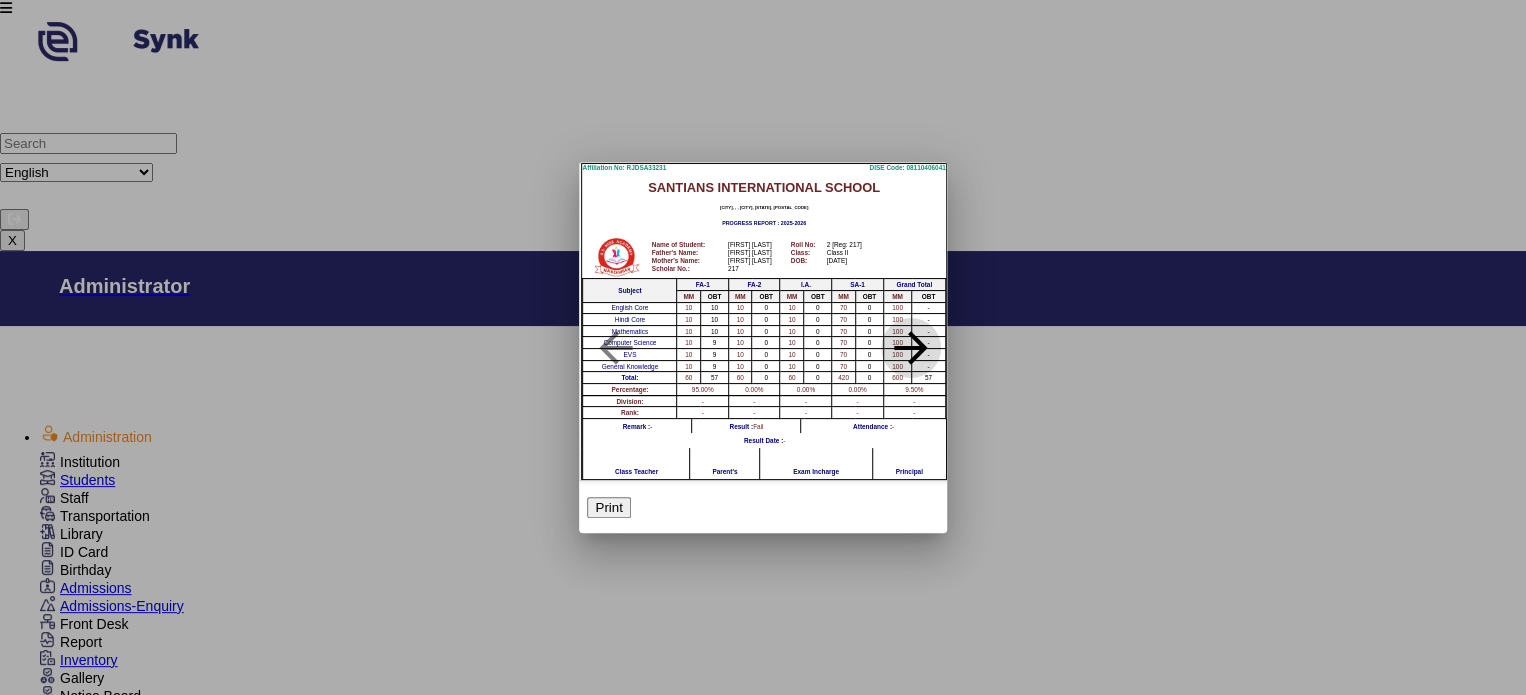 click on "arrow_forward" at bounding box center (911, 348) 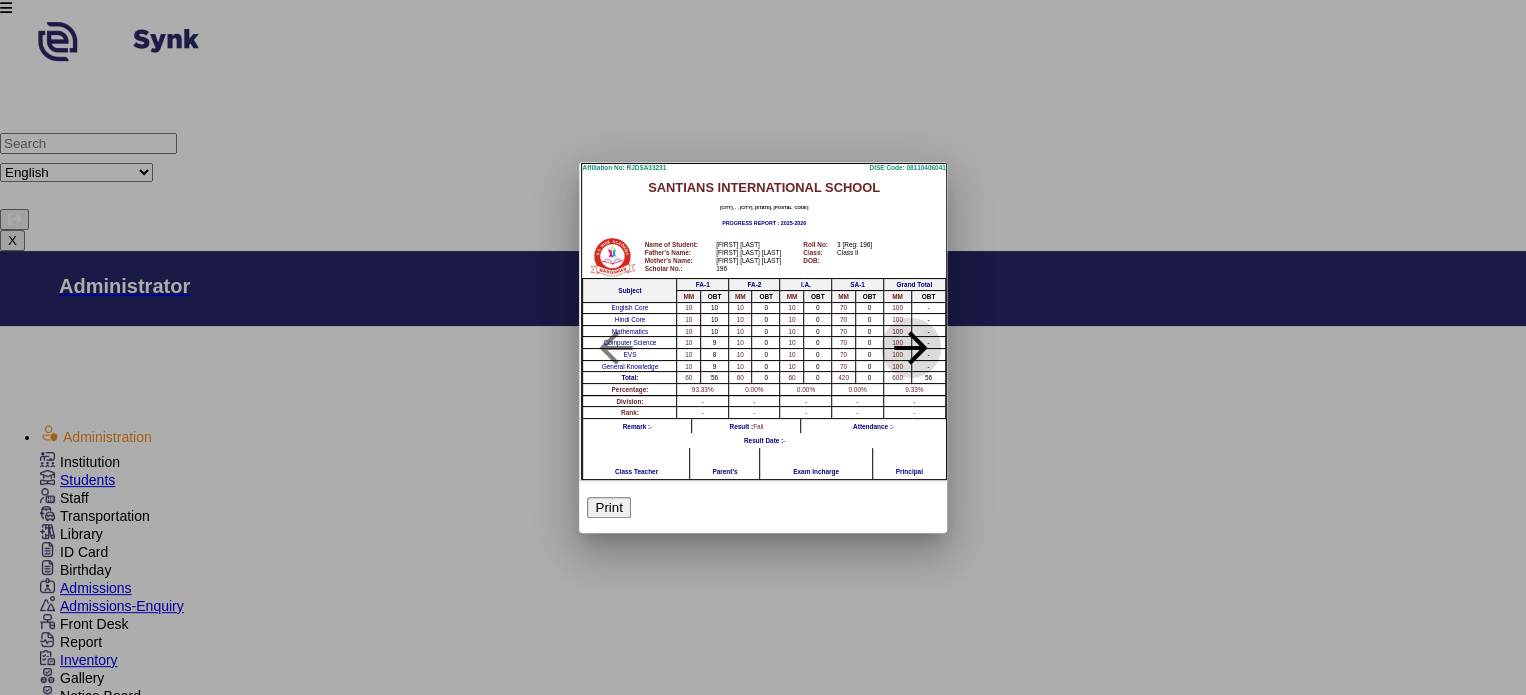 click on "arrow_forward" at bounding box center [911, 348] 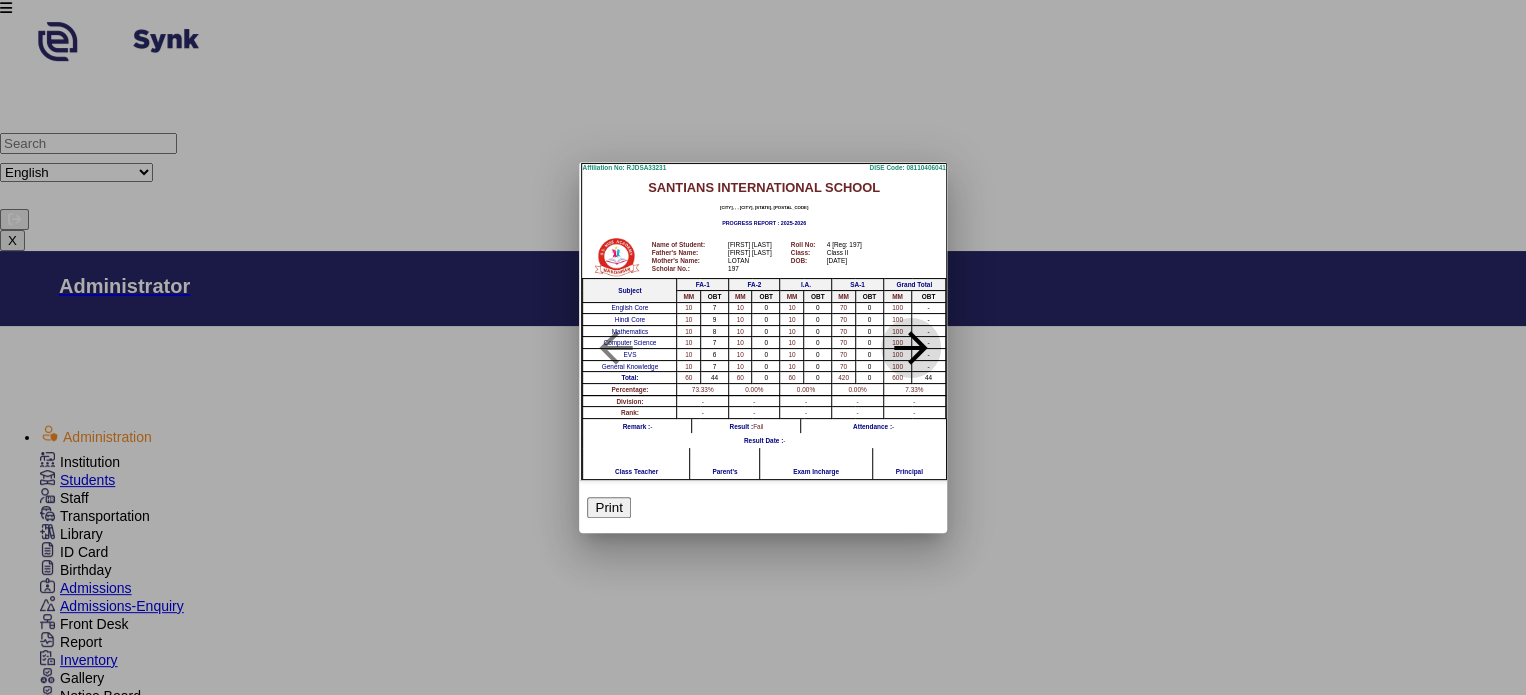 click on "arrow_forward" at bounding box center [911, 348] 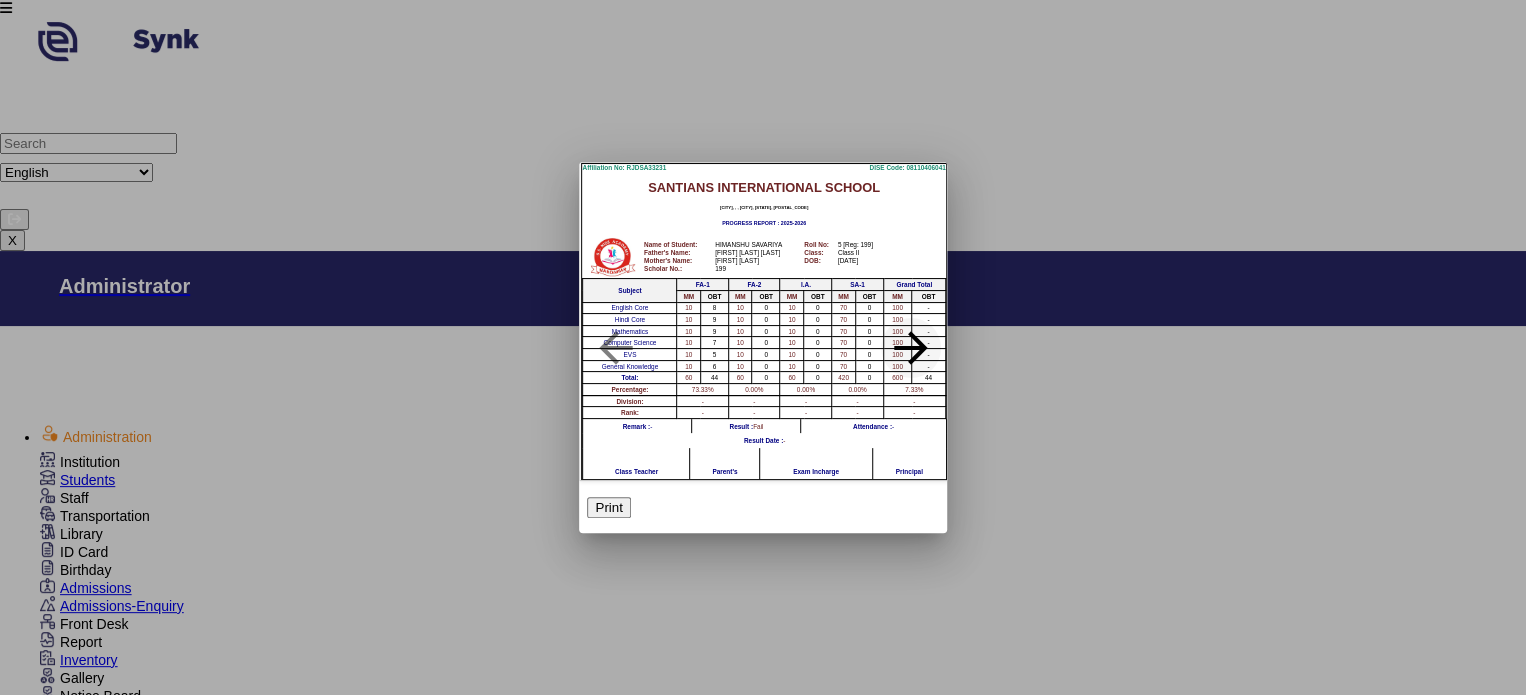 click on "arrow_forward" at bounding box center [911, 348] 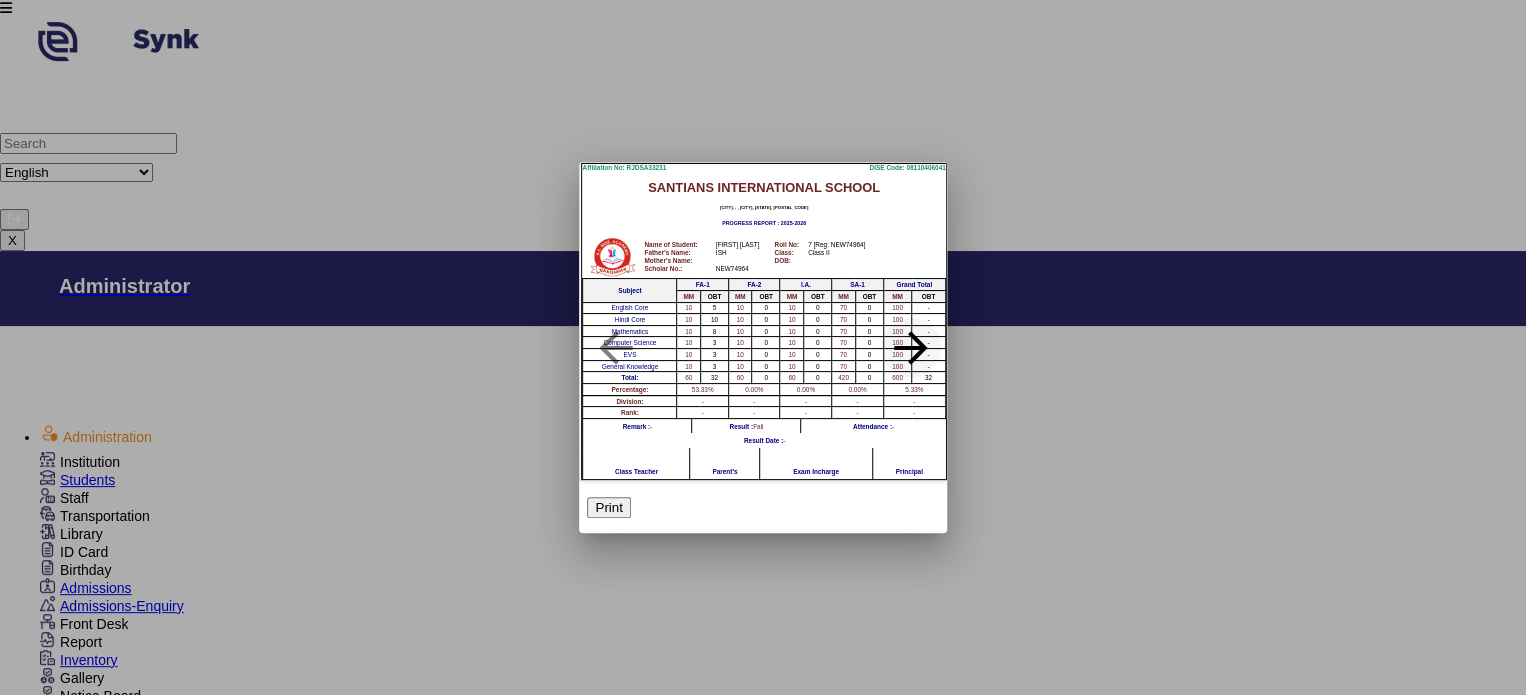 type 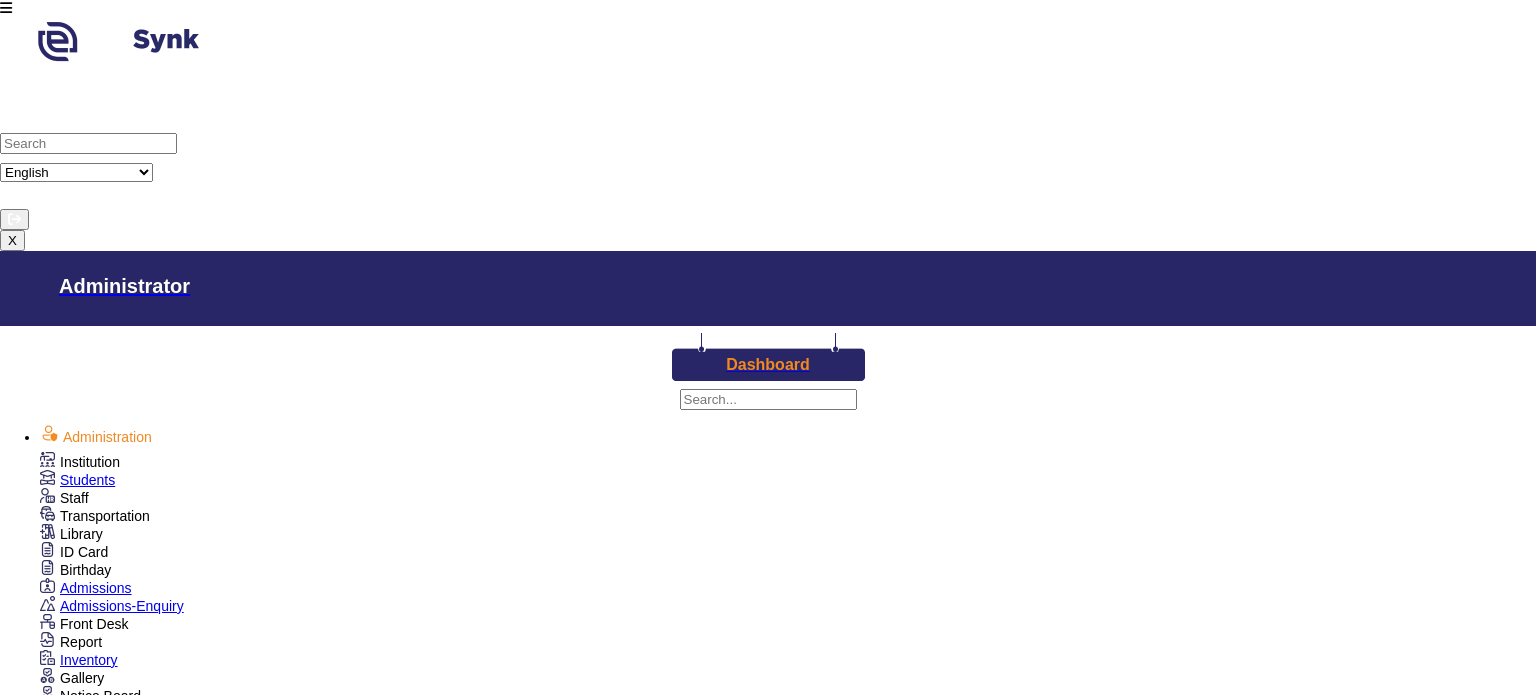 click on "archive  Download All Results (PDF & ZIP)" at bounding box center [152, 1922] 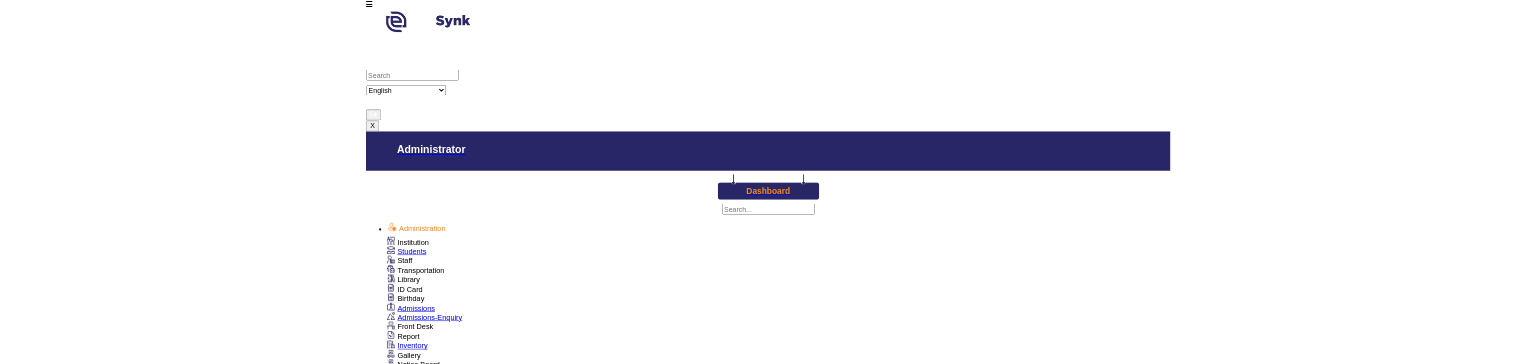 scroll, scrollTop: 0, scrollLeft: 0, axis: both 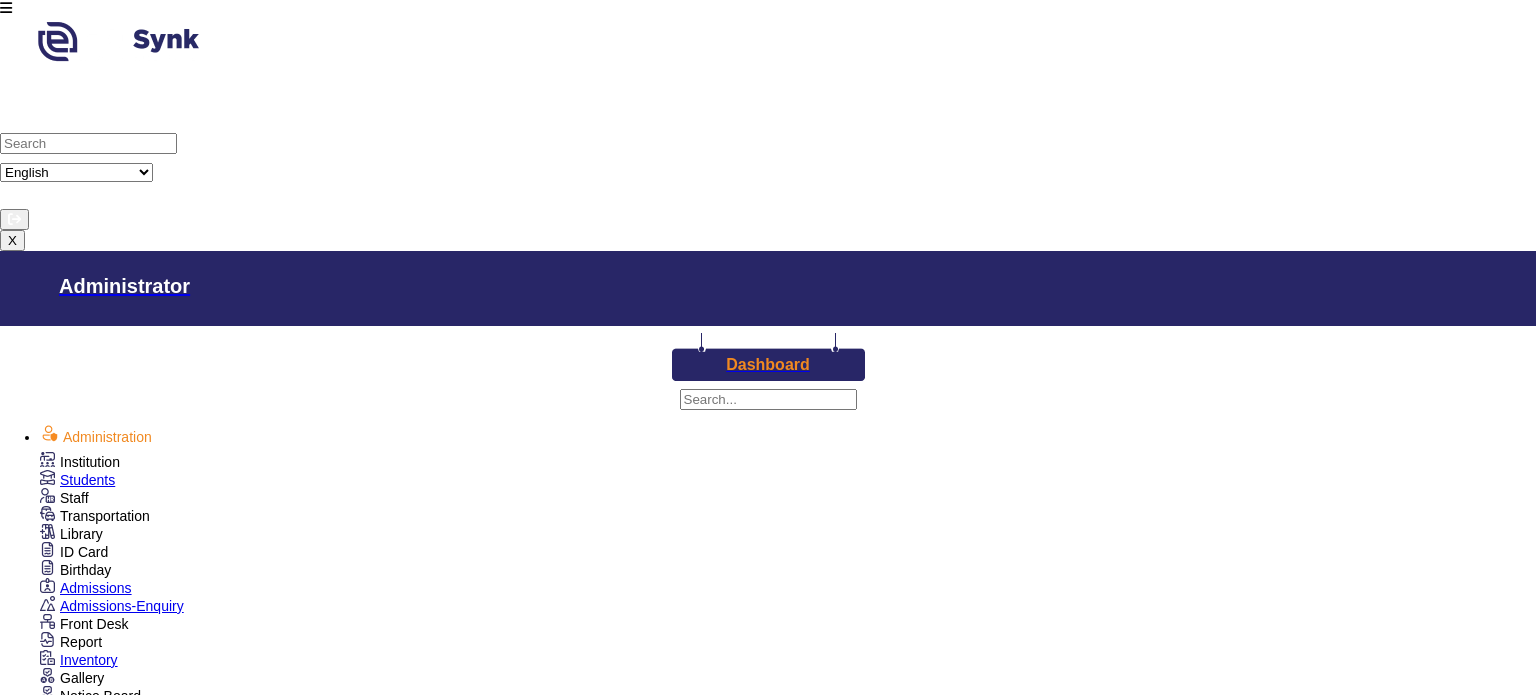 click on "Class I" at bounding box center (313, 1529) 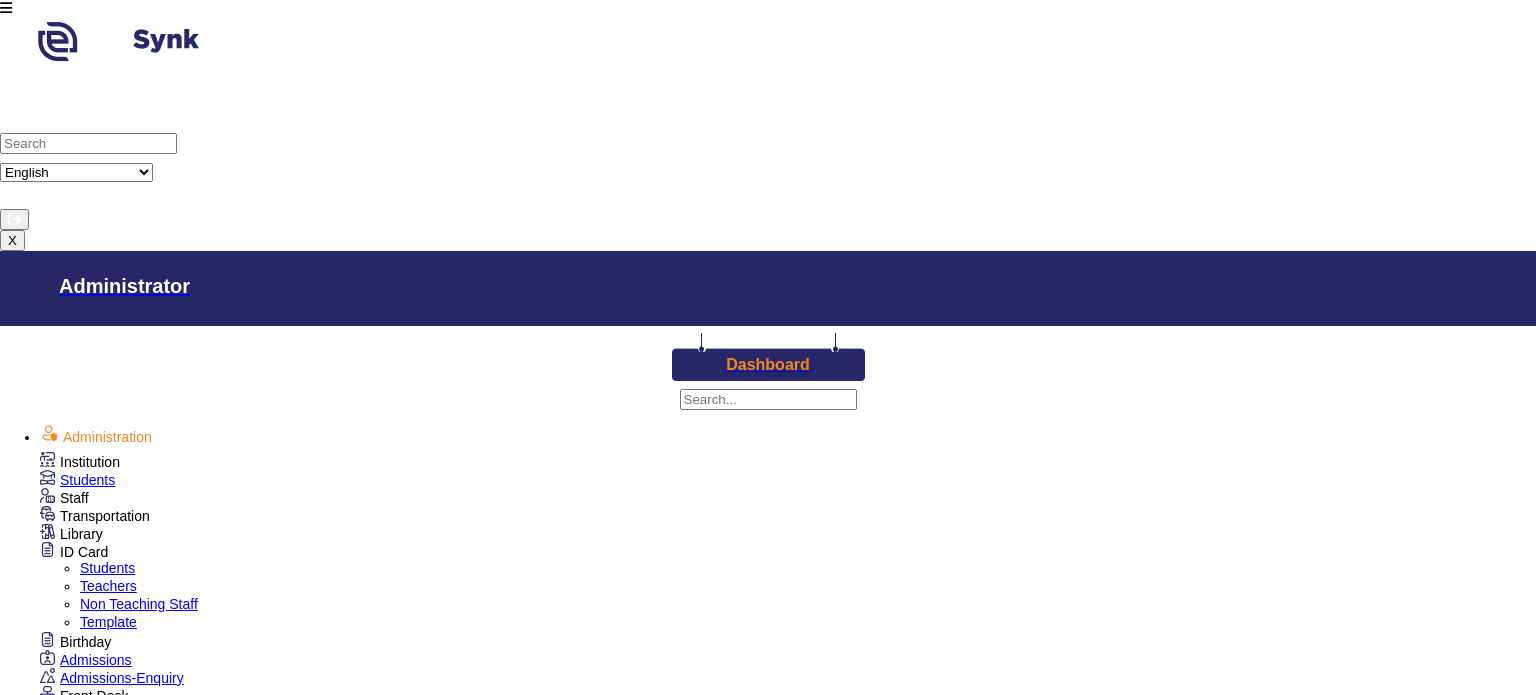 click on "Students" at bounding box center (107, 568) 